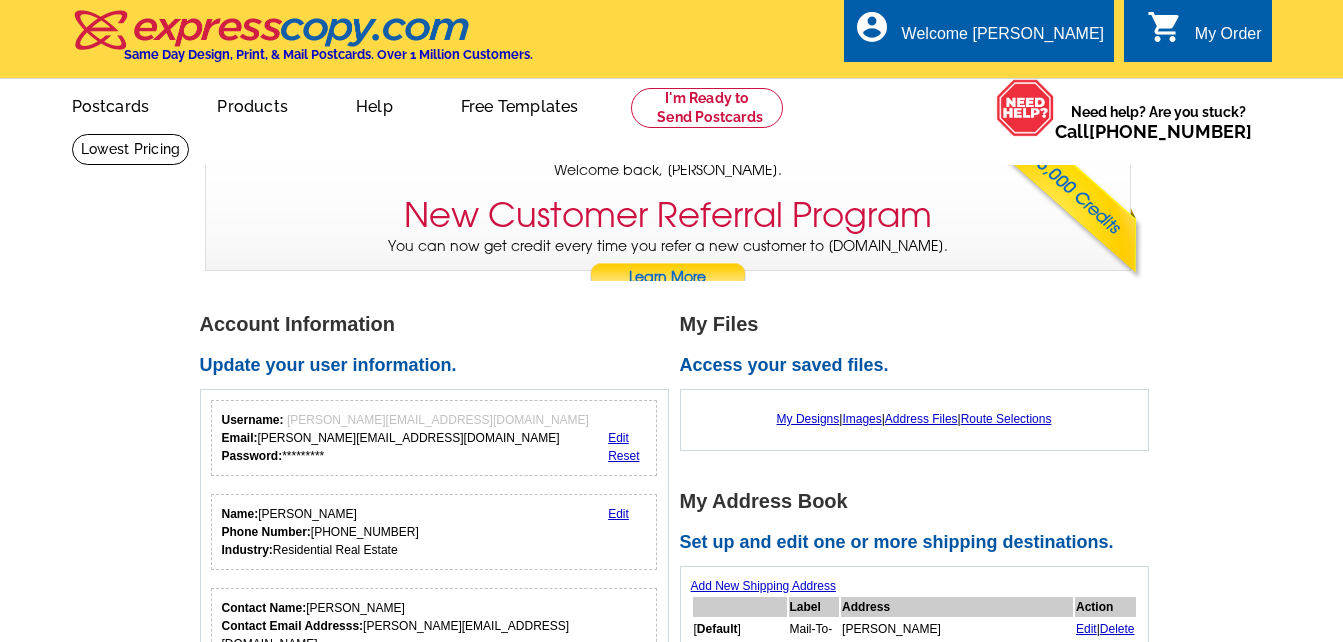 scroll, scrollTop: 0, scrollLeft: 0, axis: both 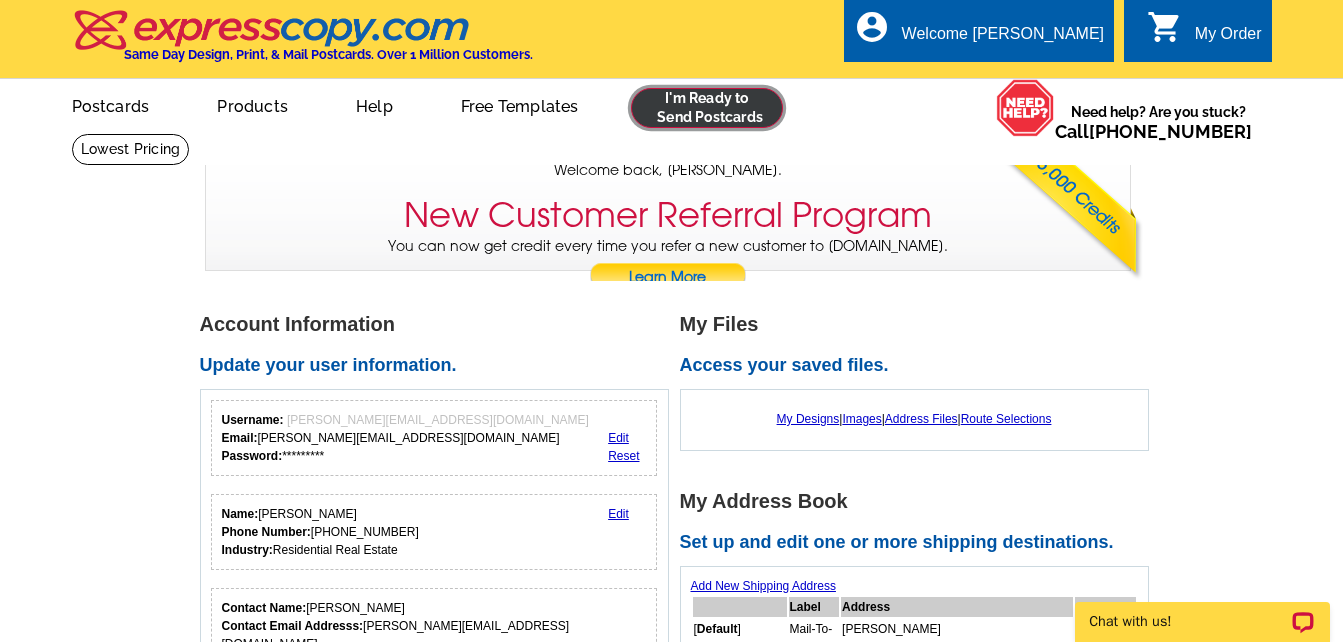 click at bounding box center [707, 108] 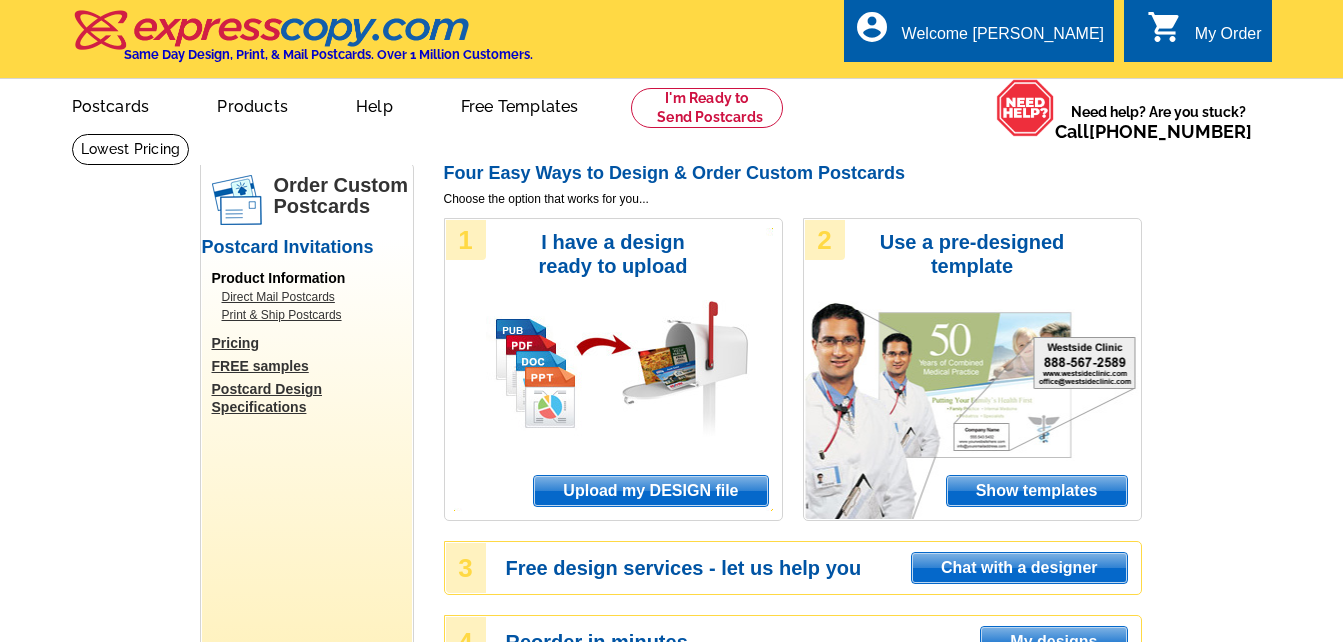 scroll, scrollTop: 0, scrollLeft: 0, axis: both 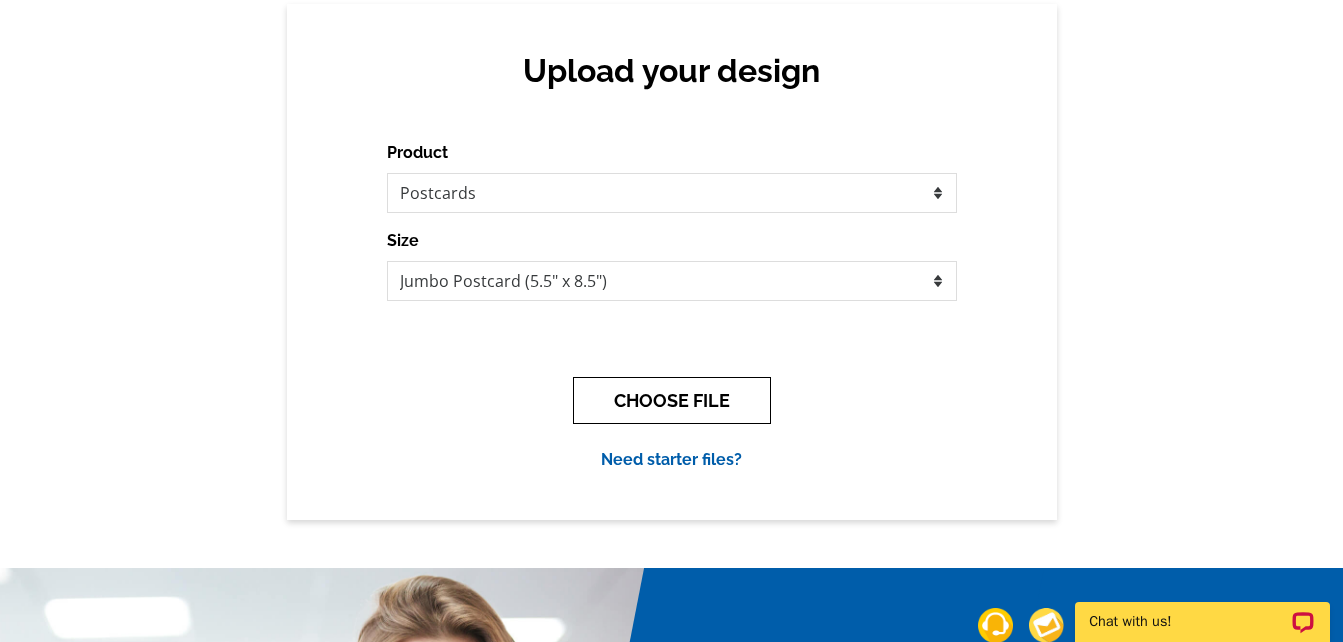 click on "CHOOSE FILE" at bounding box center (672, 400) 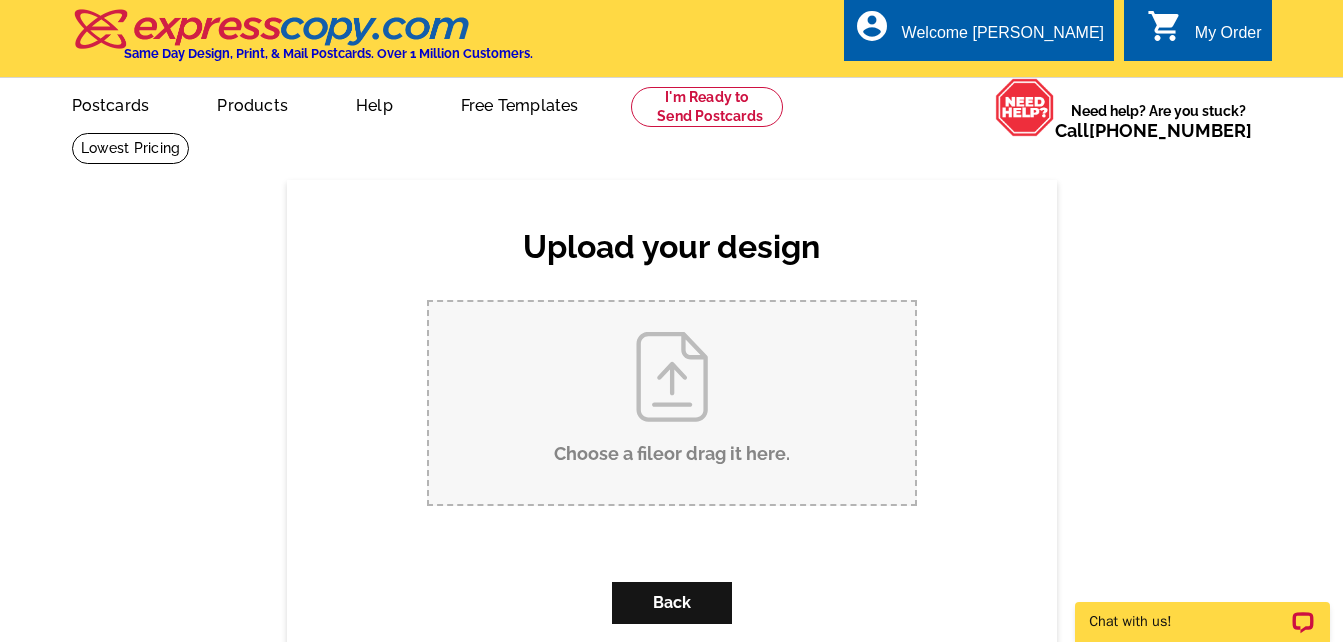 scroll, scrollTop: 0, scrollLeft: 0, axis: both 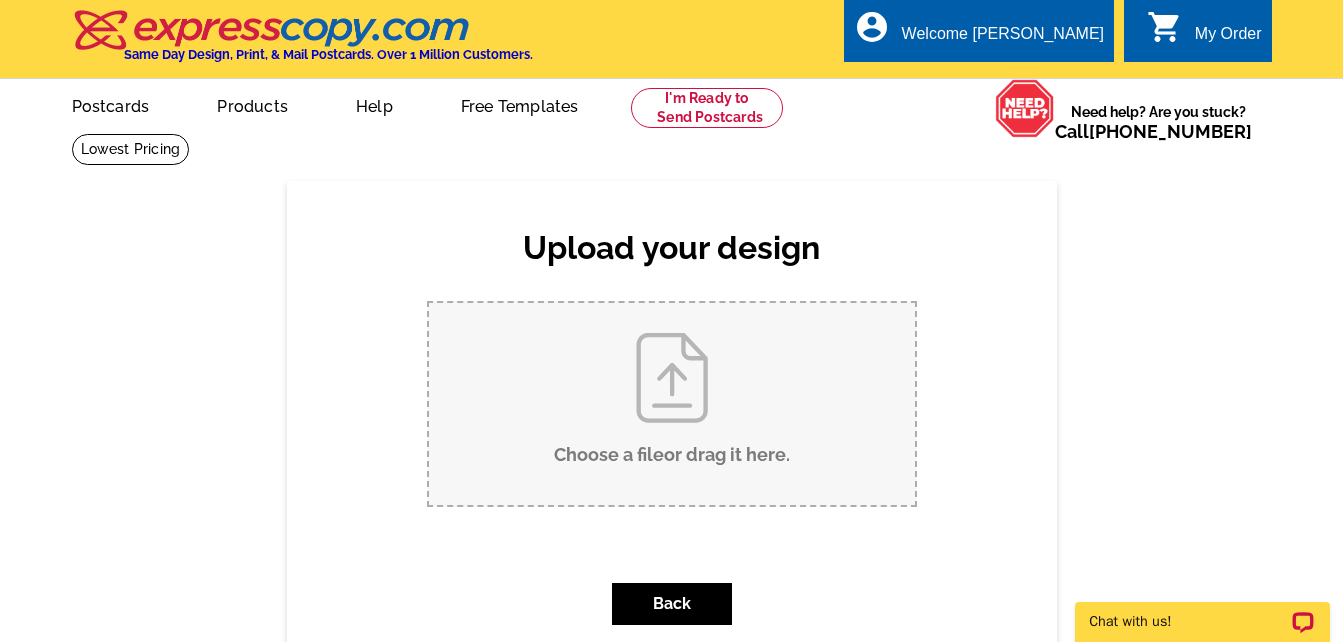 click on "Choose a file  or drag it here ." at bounding box center (672, 404) 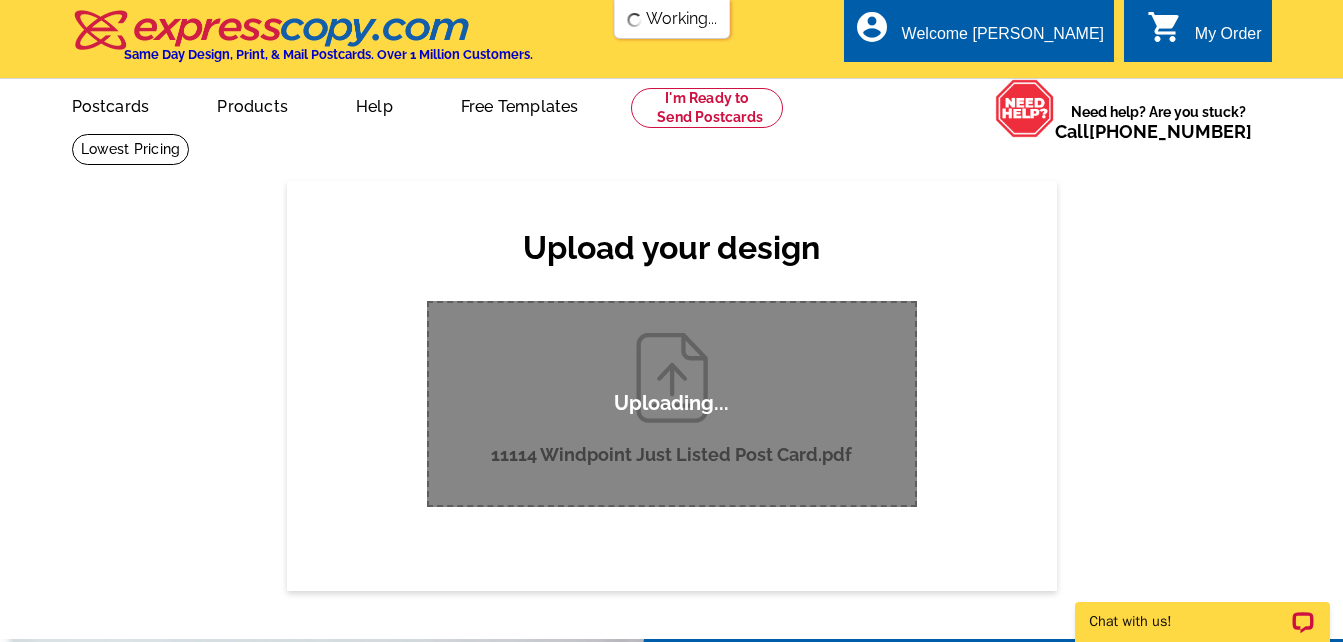 scroll, scrollTop: 0, scrollLeft: 0, axis: both 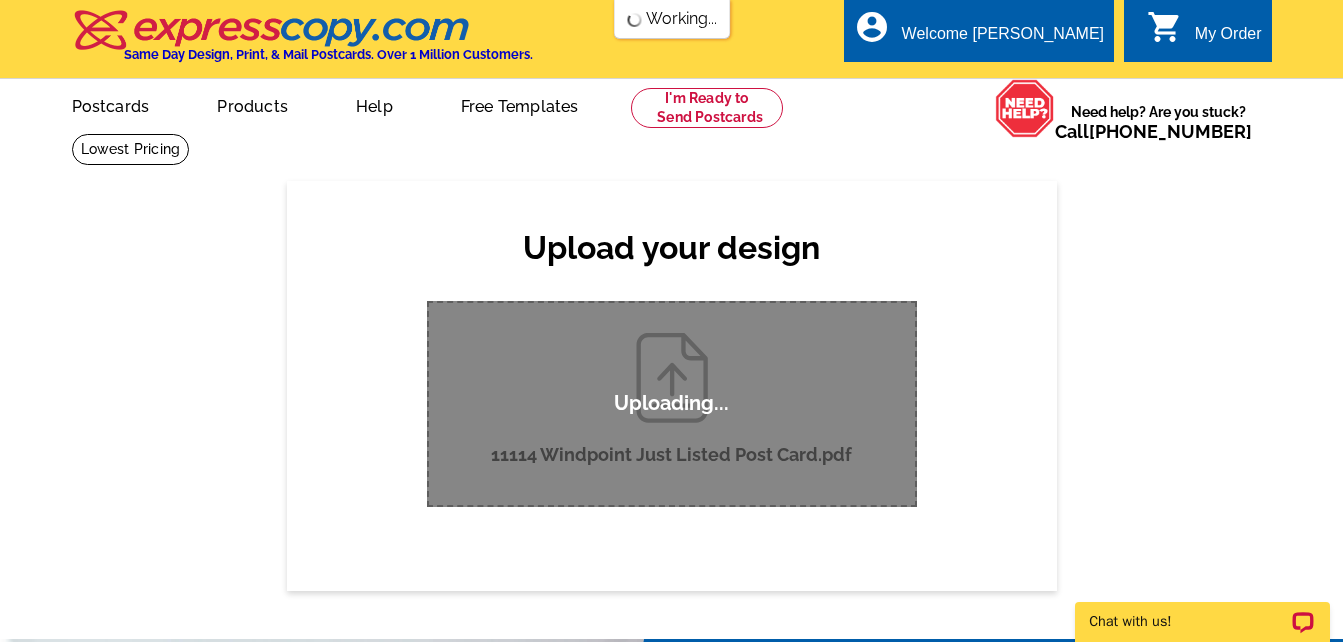 type 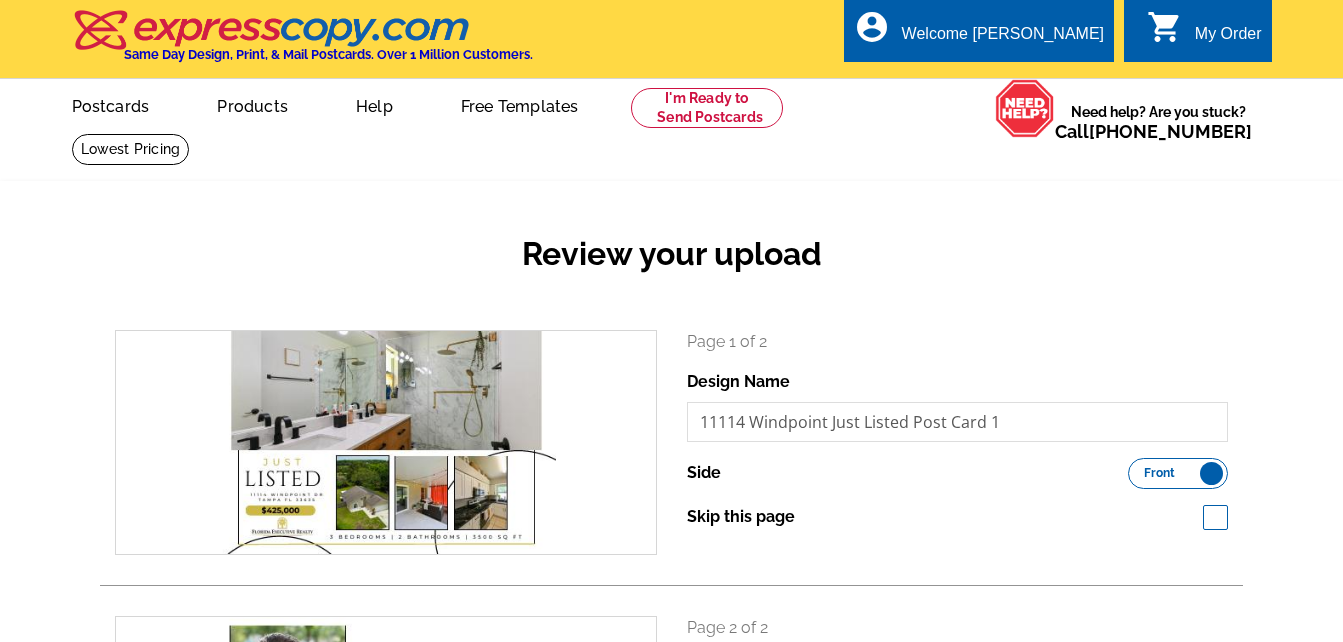 scroll, scrollTop: 0, scrollLeft: 0, axis: both 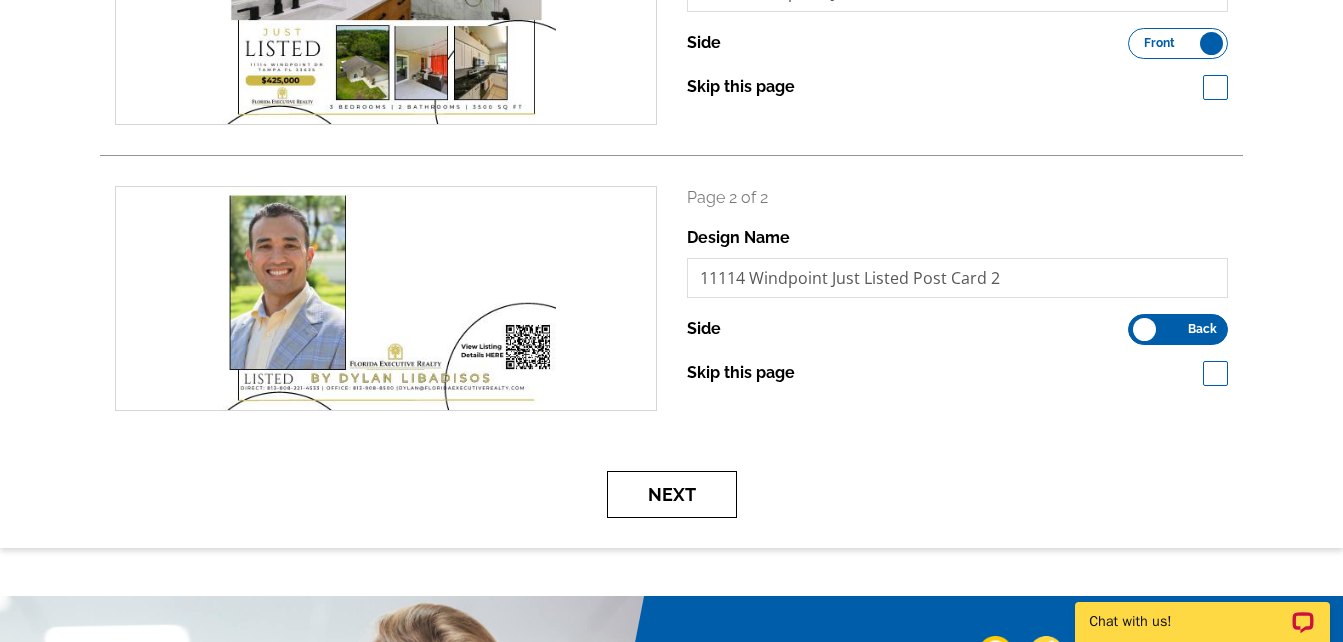 click on "Next" at bounding box center [672, 494] 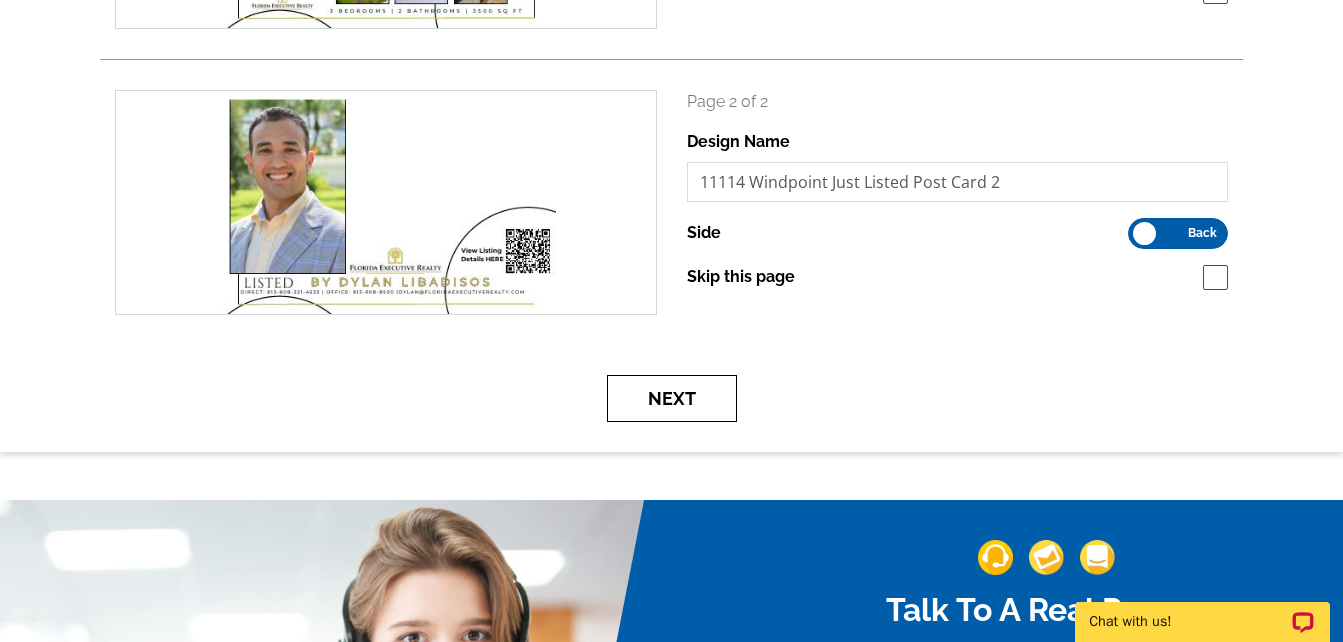 scroll, scrollTop: 527, scrollLeft: 0, axis: vertical 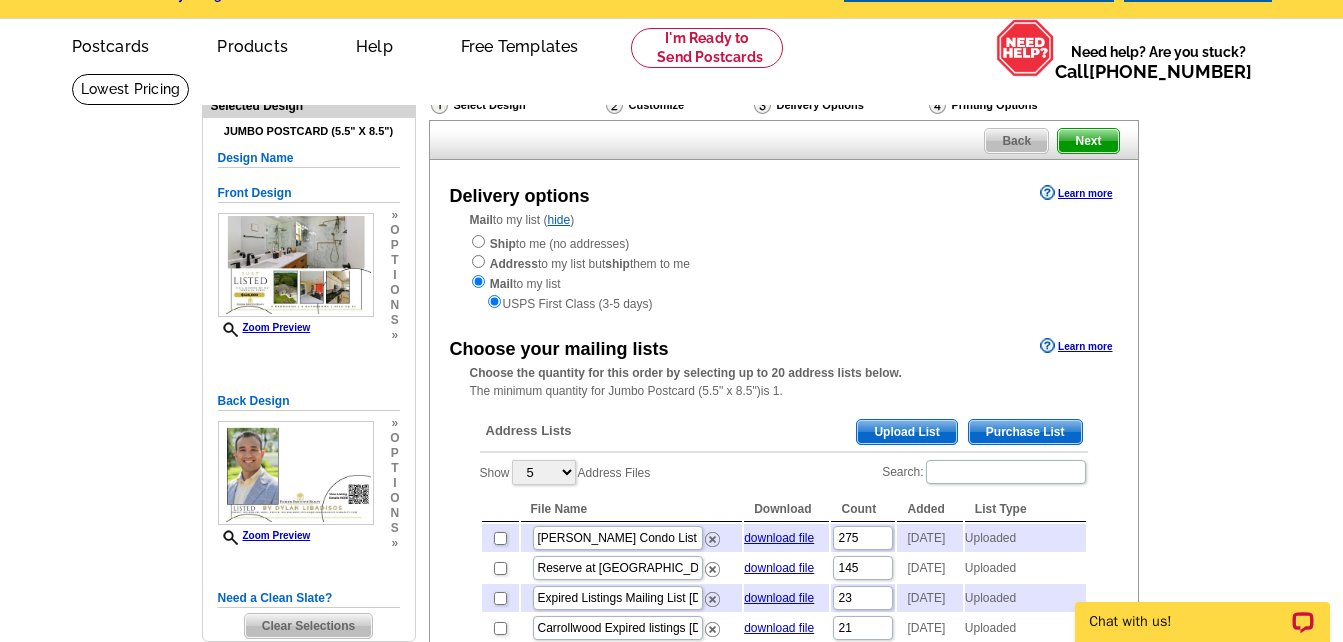 click on "Upload List" at bounding box center [906, 432] 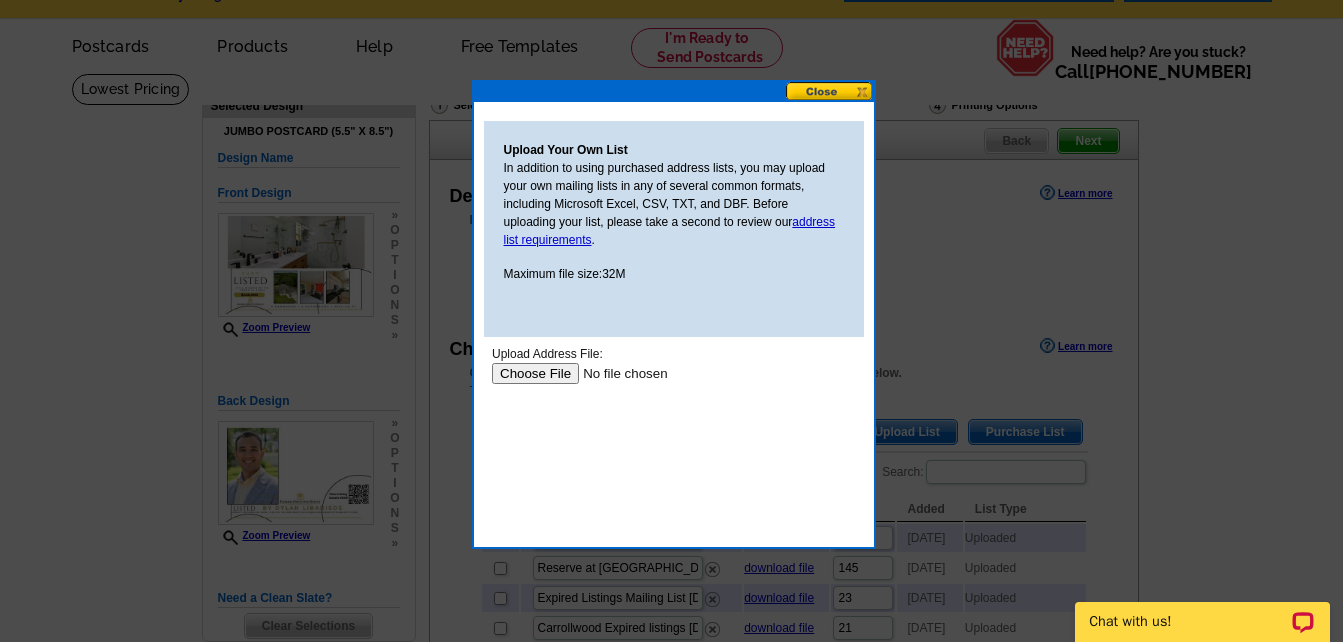 scroll, scrollTop: 0, scrollLeft: 0, axis: both 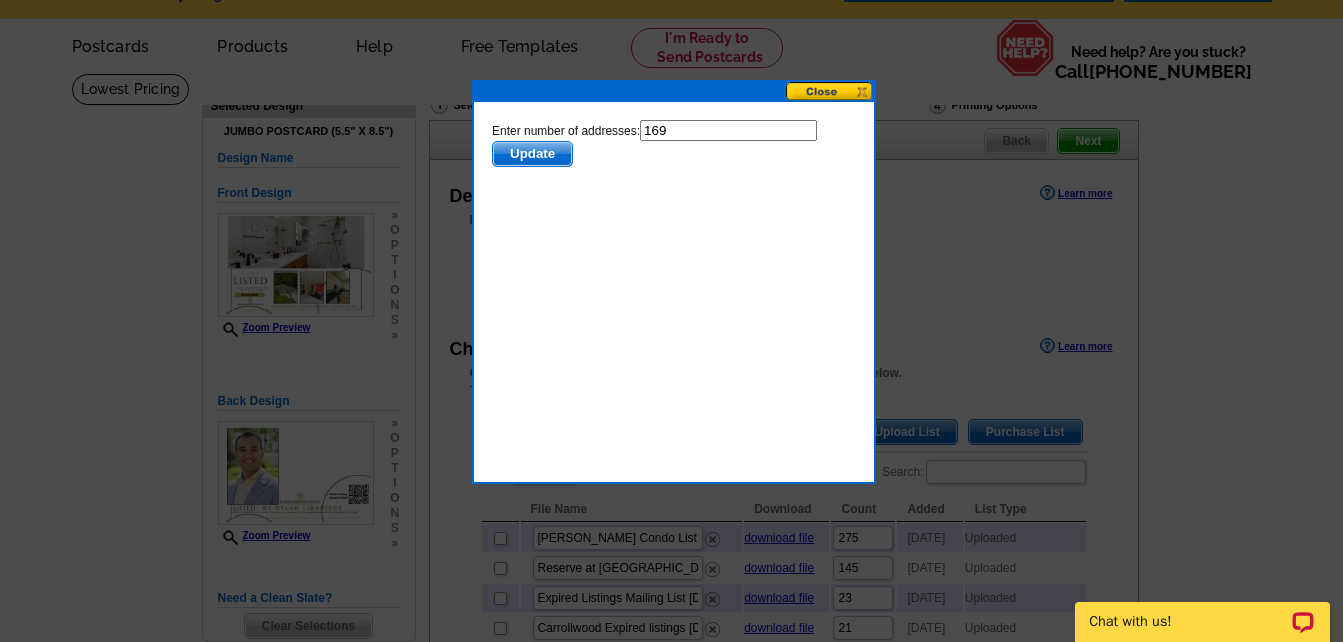 click on "Update" at bounding box center [531, 154] 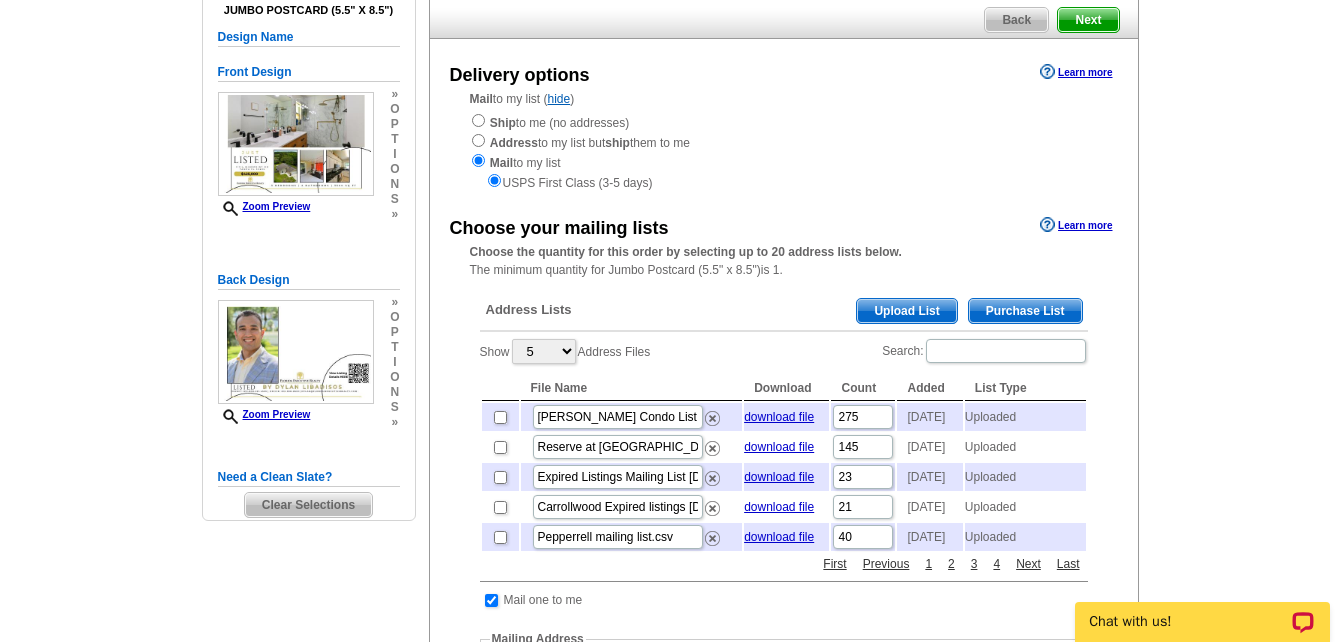 scroll, scrollTop: 248, scrollLeft: 0, axis: vertical 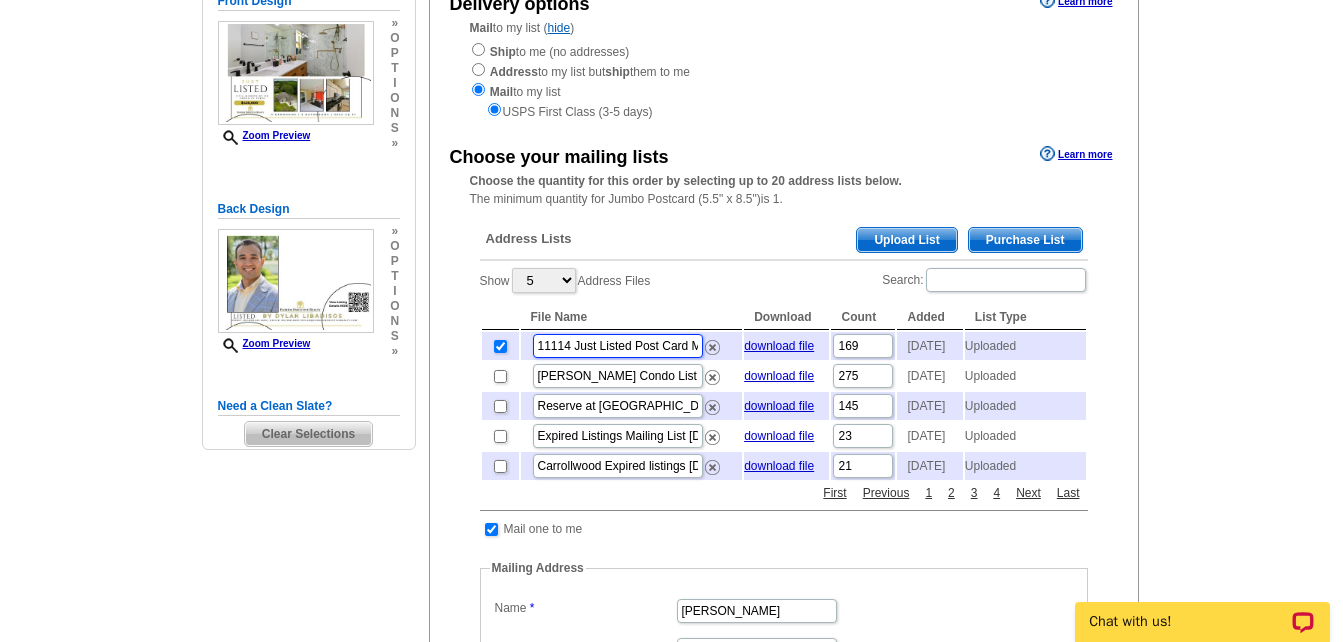 click on "11114 Just Listed Post Card Mailing List.csv" at bounding box center [618, 346] 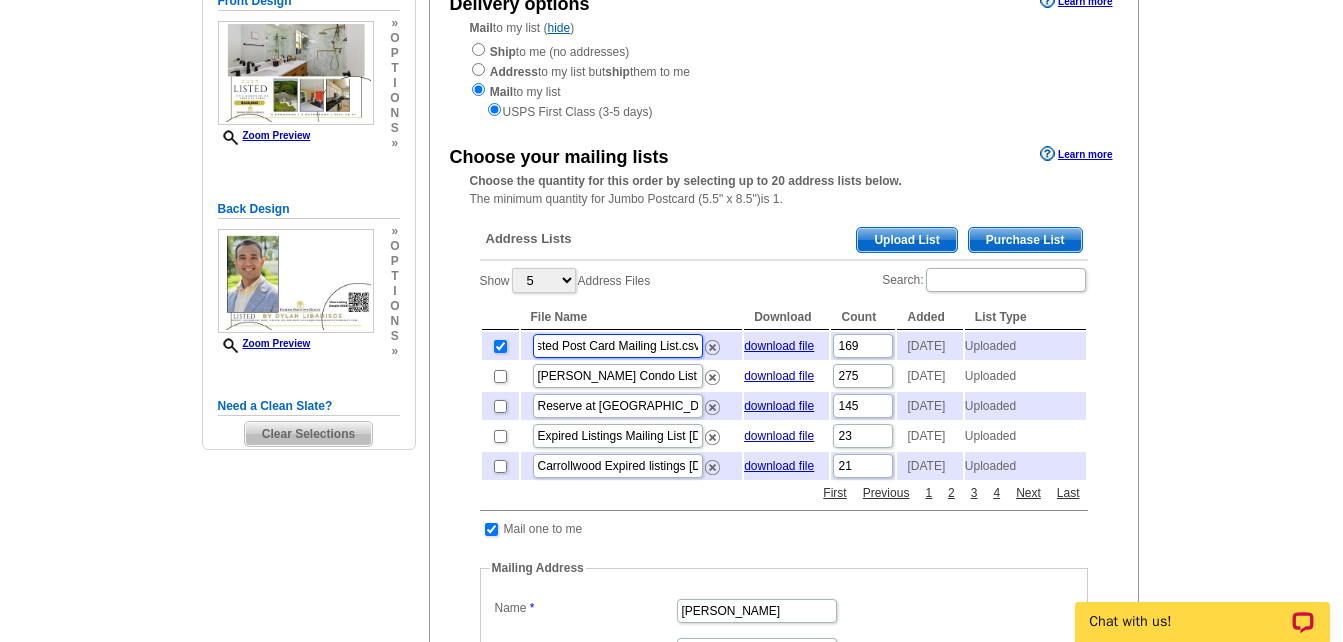 drag, startPoint x: 573, startPoint y: 350, endPoint x: 787, endPoint y: 365, distance: 214.52505 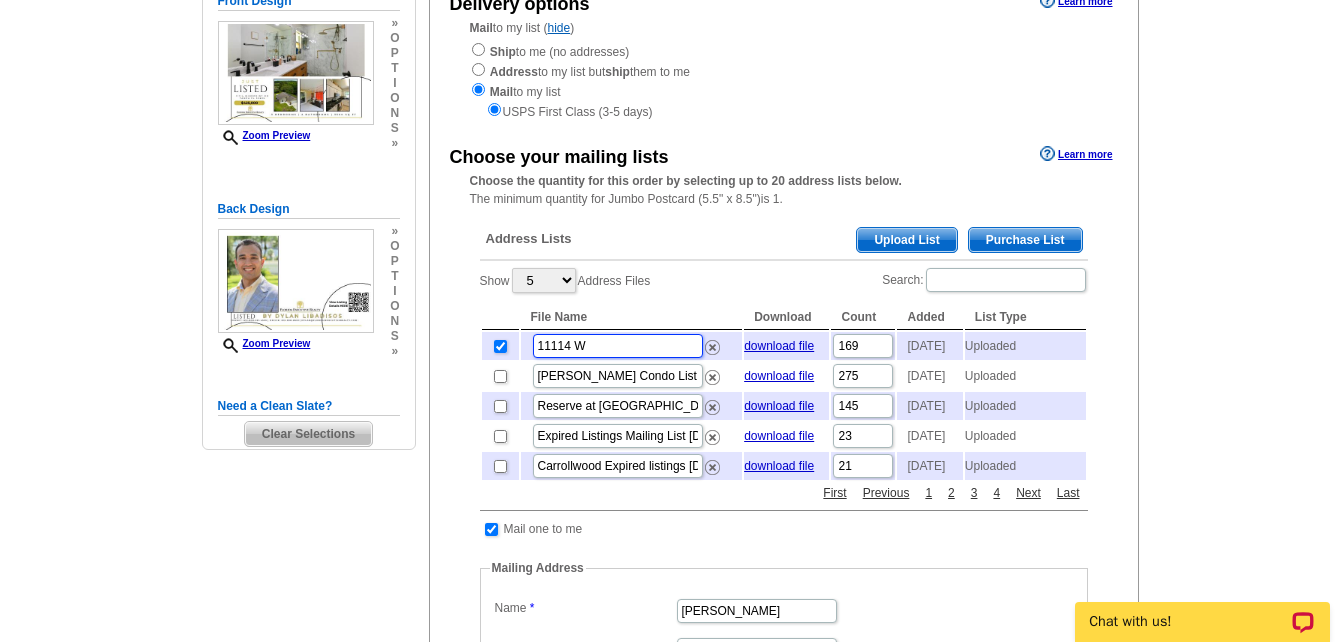 scroll, scrollTop: 0, scrollLeft: 0, axis: both 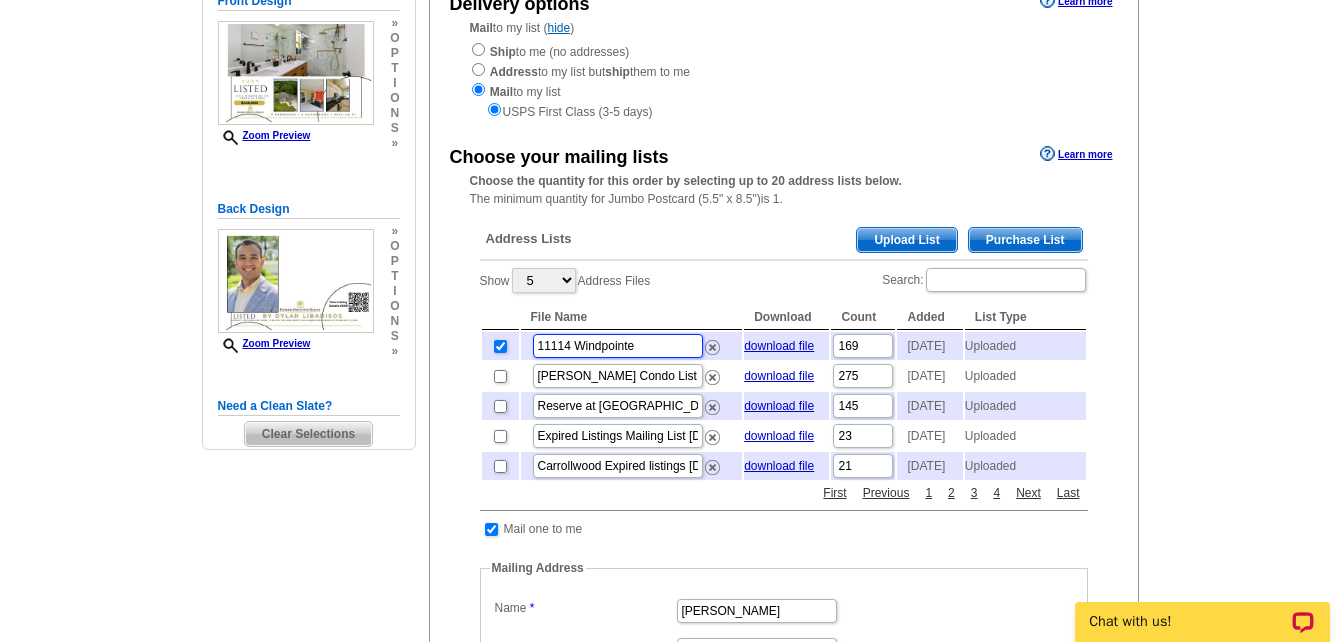 type on "11114 Windpointe" 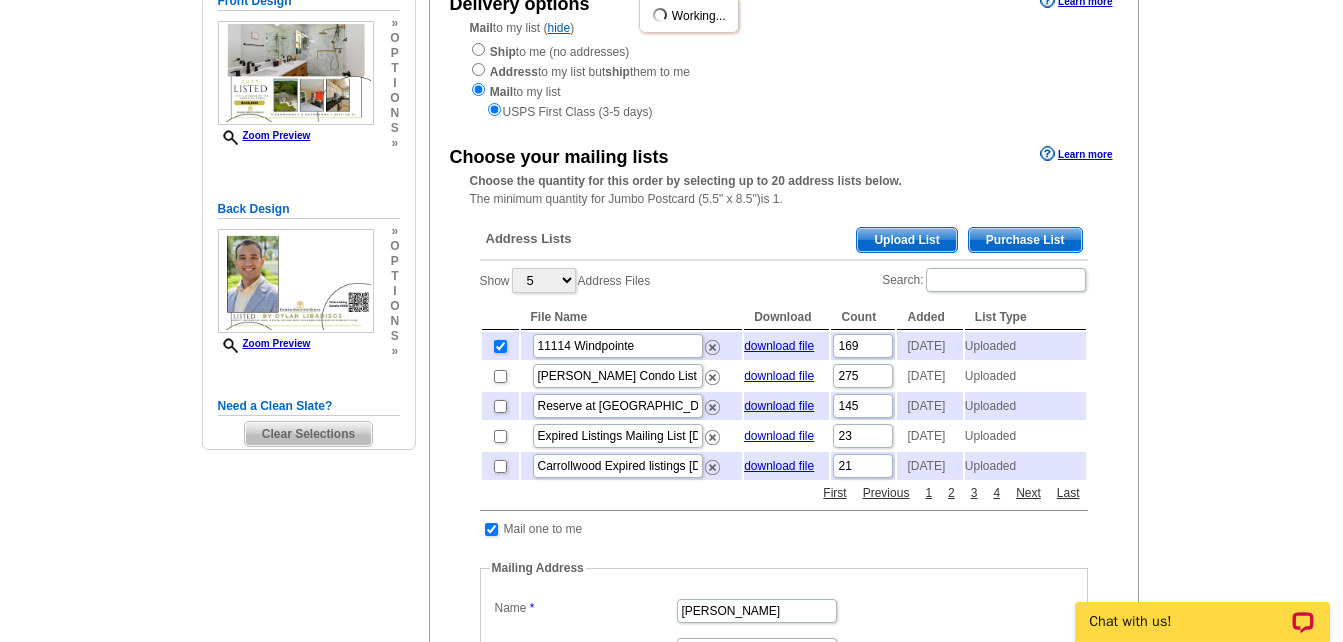 click on "File Name Download Count Added List Type 11114 Windpointe download file 169 2025-07-23 Uploaded Hamilton Condo List.csv download file 275 2025-03-06 Uploaded Reserve at Tampa Palms homeowner list.csv download file 145 2024-08-14 Uploaded Expired Listings Mailing List 1.29.24.csv download file 23 2024-01-29 Uploaded Carrollwood Expired listings 4.28.23.csv download file 21 2023-04-28 Uploaded" at bounding box center (784, 392) 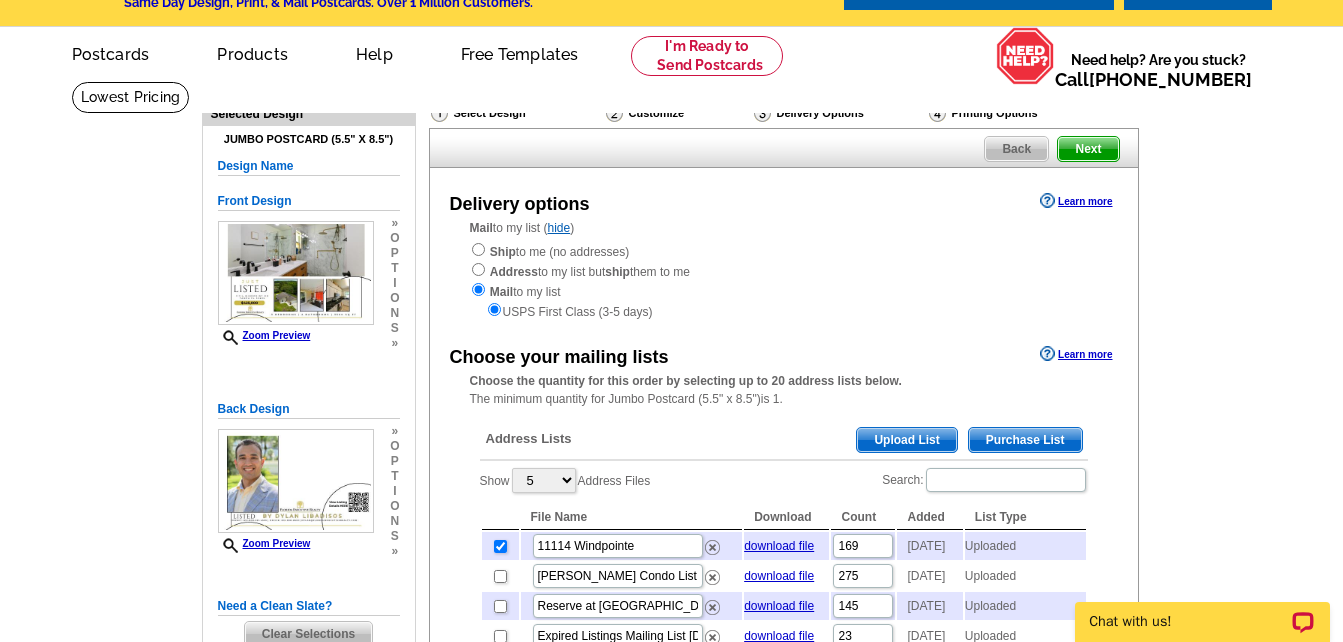 scroll, scrollTop: 0, scrollLeft: 0, axis: both 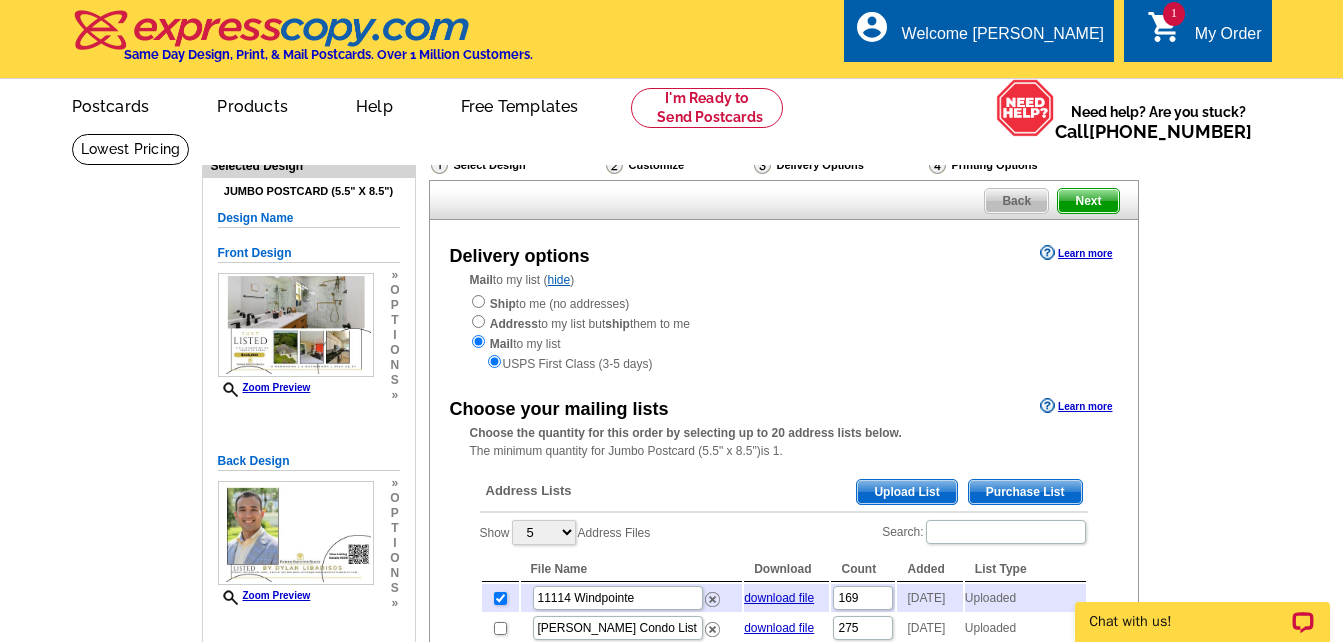 click on "Next" at bounding box center [1088, 201] 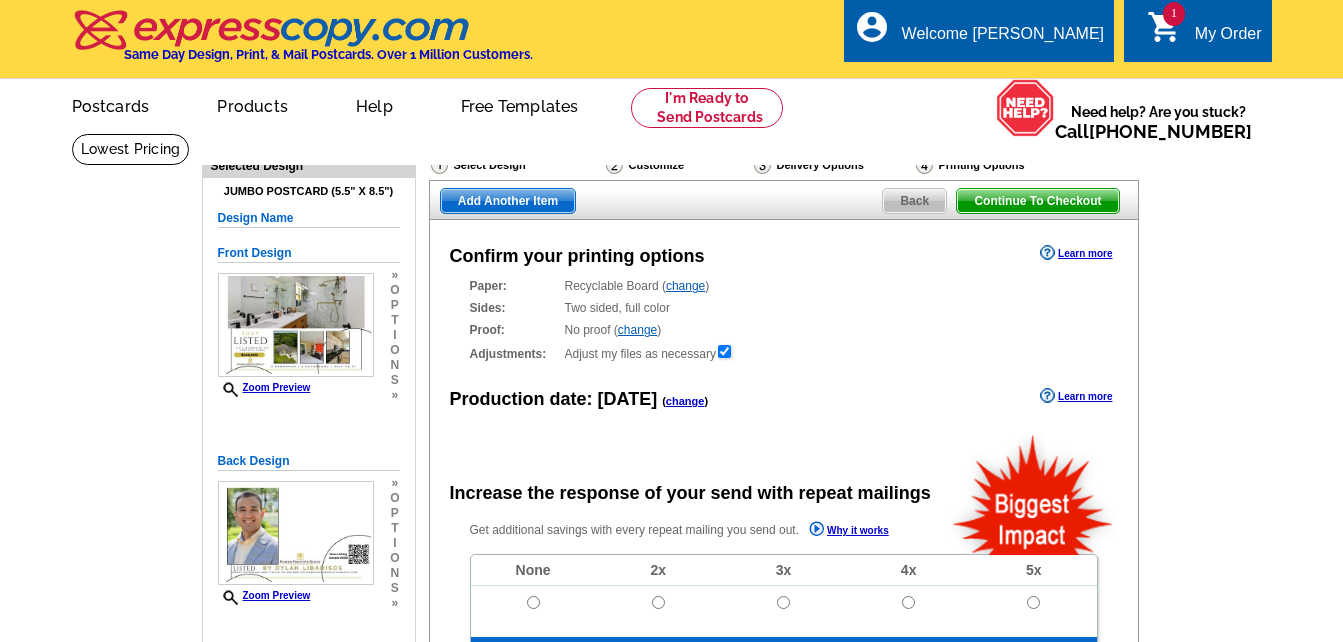 scroll, scrollTop: 0, scrollLeft: 0, axis: both 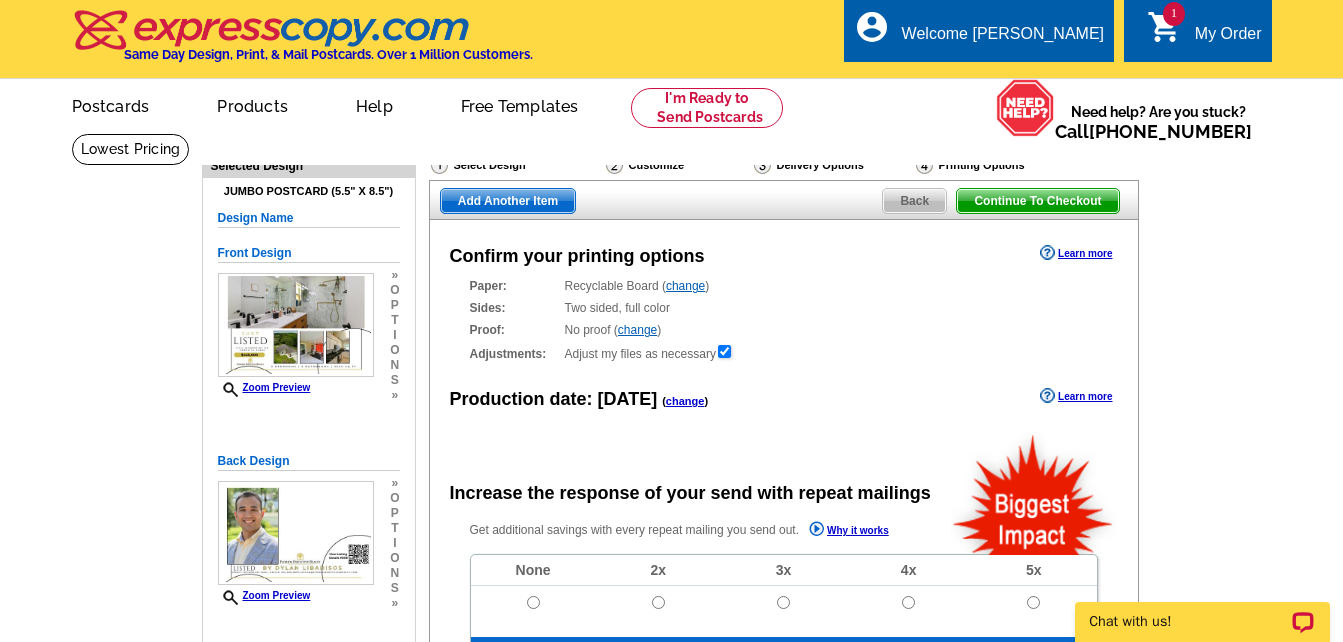 radio on "false" 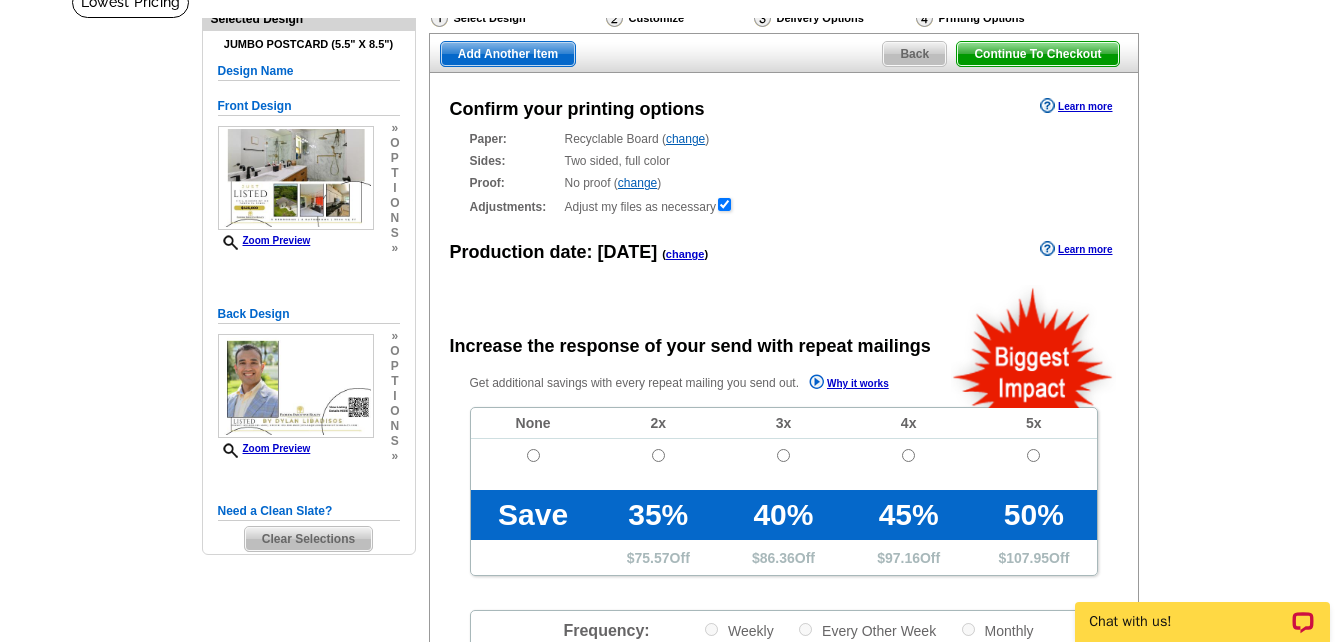 scroll, scrollTop: 148, scrollLeft: 0, axis: vertical 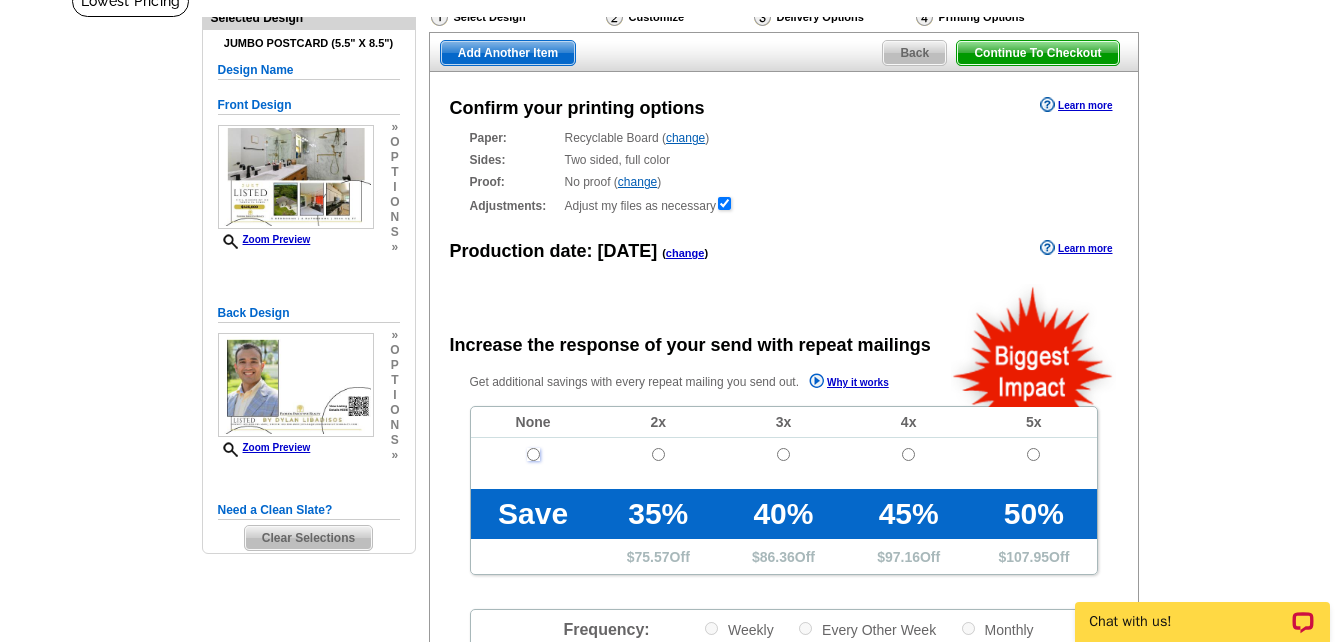 click at bounding box center [533, 454] 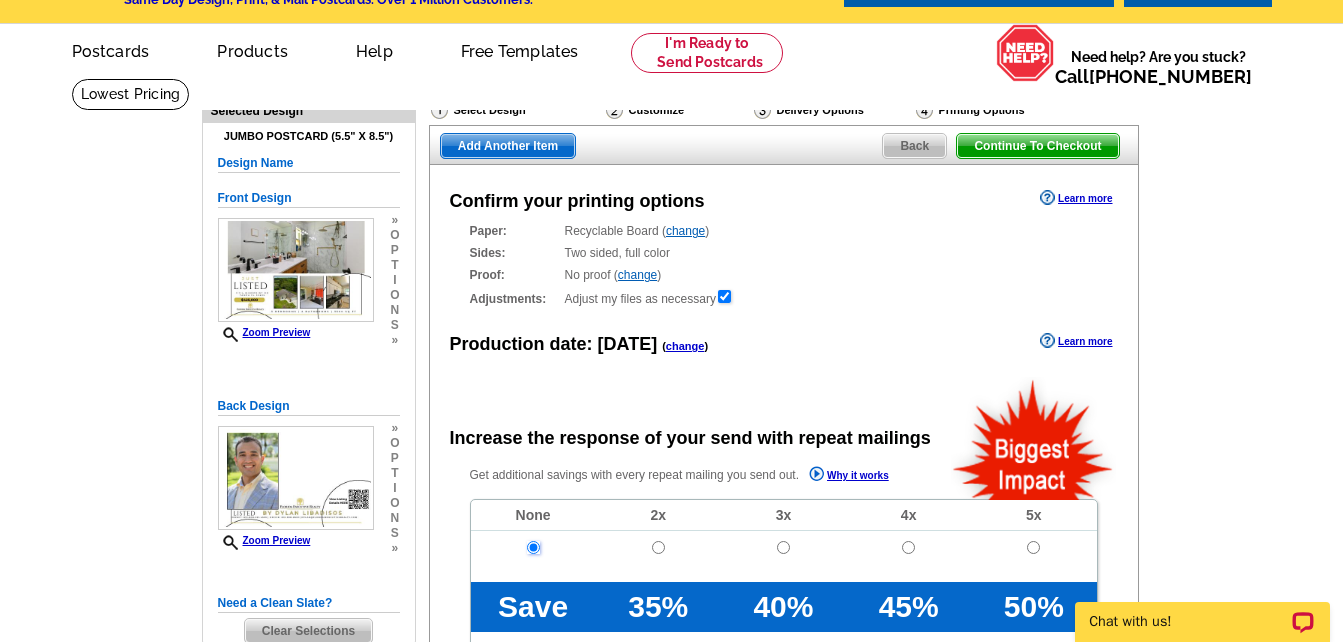 scroll, scrollTop: 0, scrollLeft: 0, axis: both 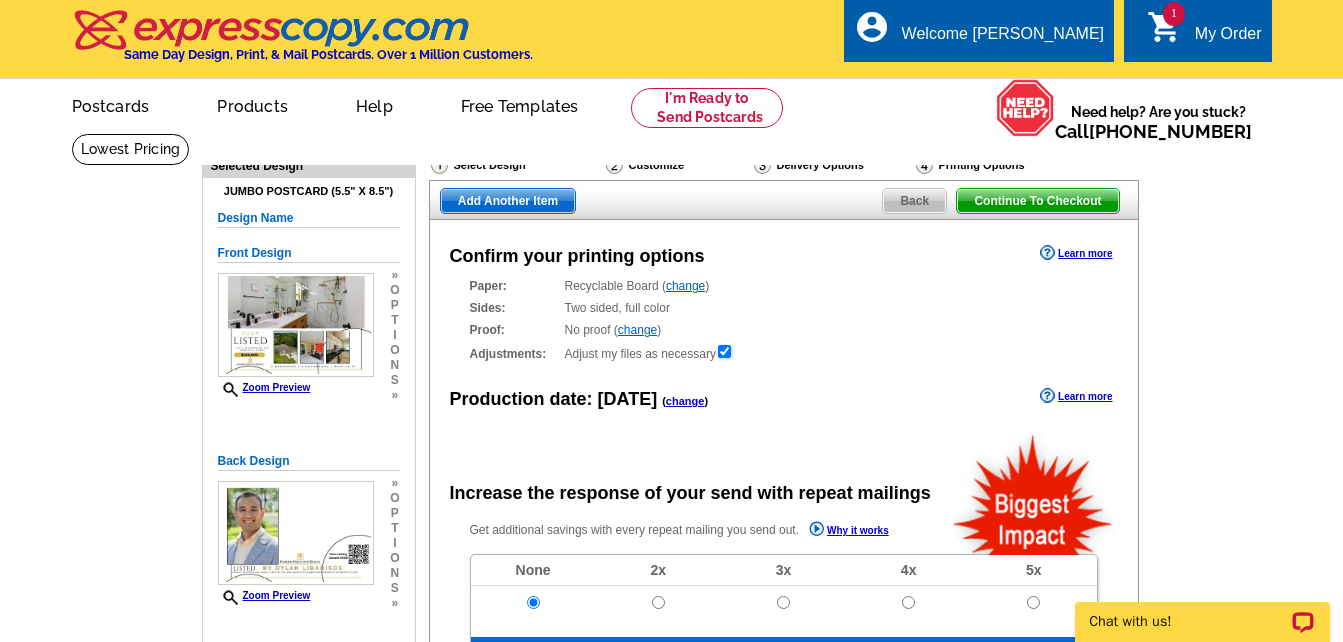 click on "Back" at bounding box center [914, 201] 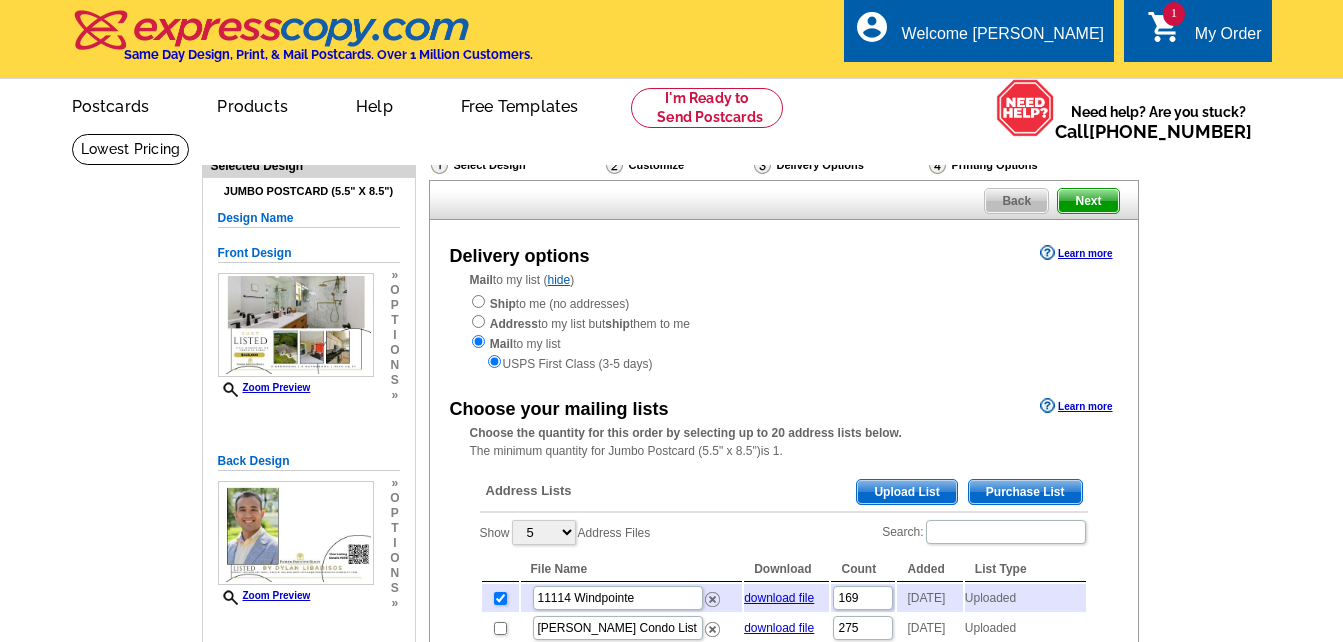 scroll, scrollTop: 0, scrollLeft: 0, axis: both 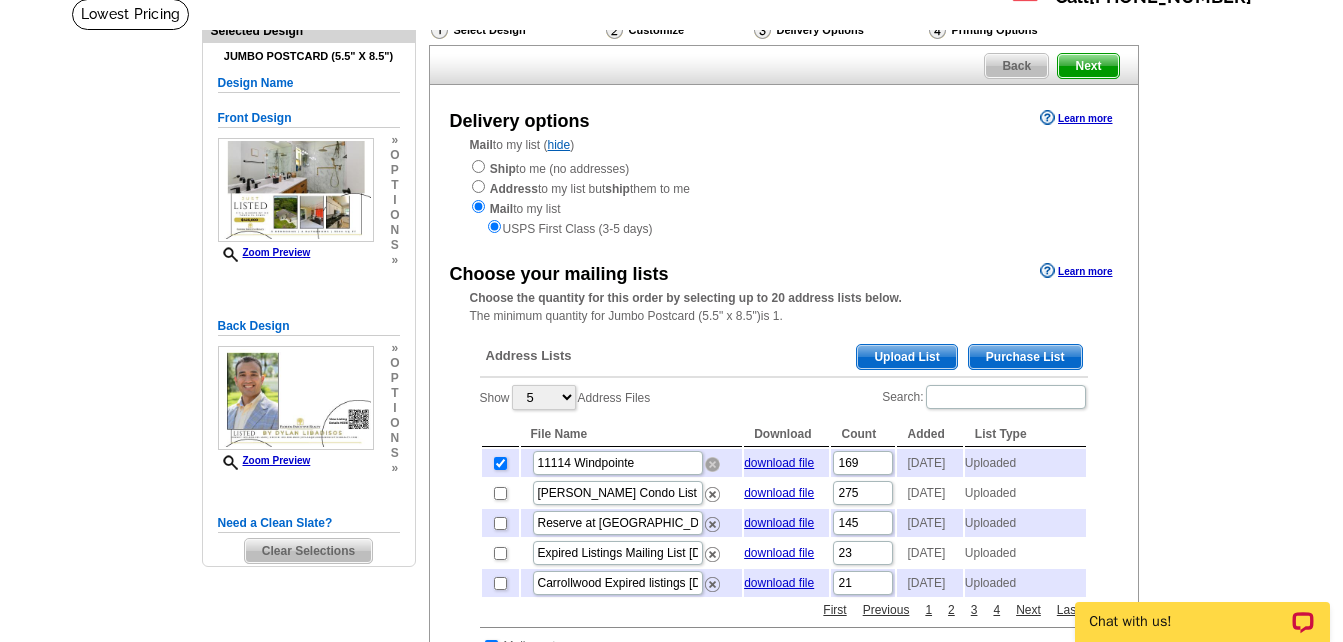 drag, startPoint x: 715, startPoint y: 469, endPoint x: 766, endPoint y: 92, distance: 380.43396 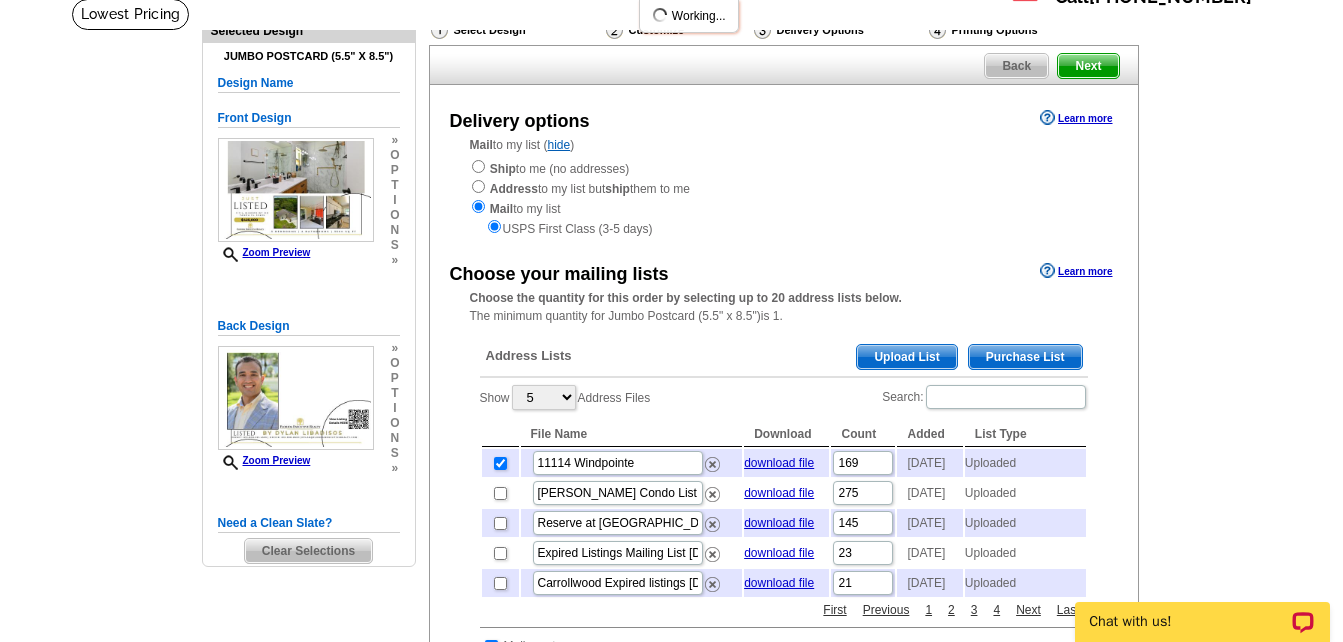 click on "Upload List" at bounding box center (906, 357) 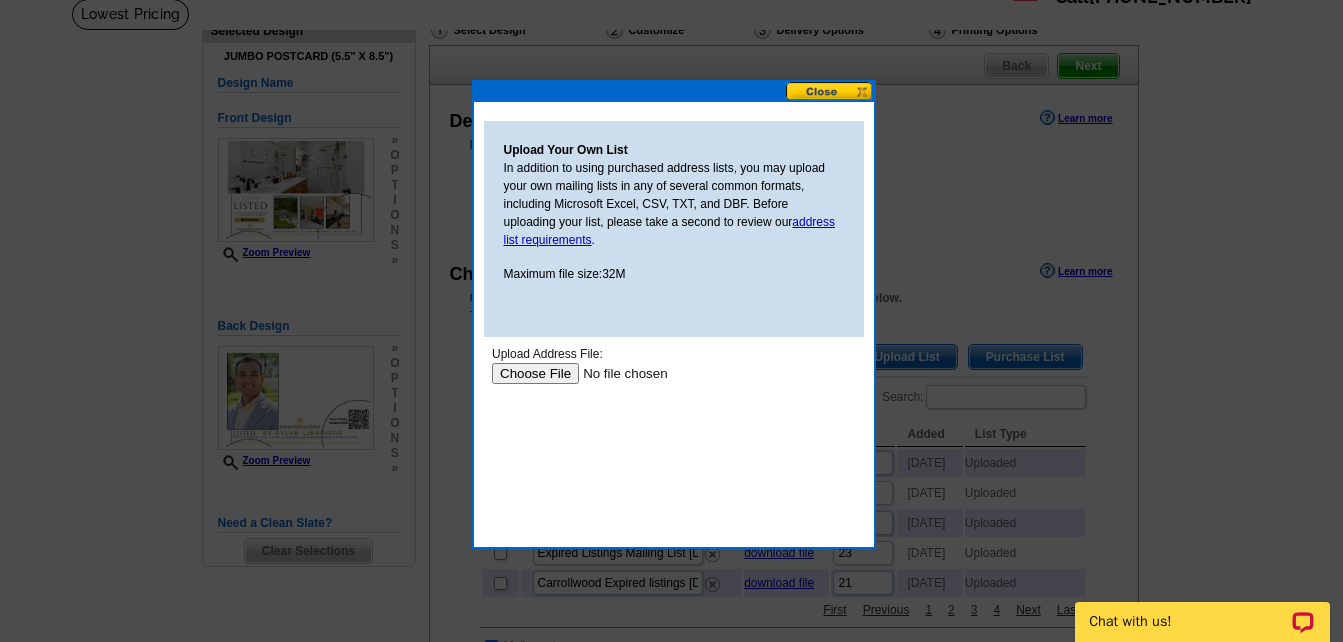 scroll, scrollTop: 0, scrollLeft: 0, axis: both 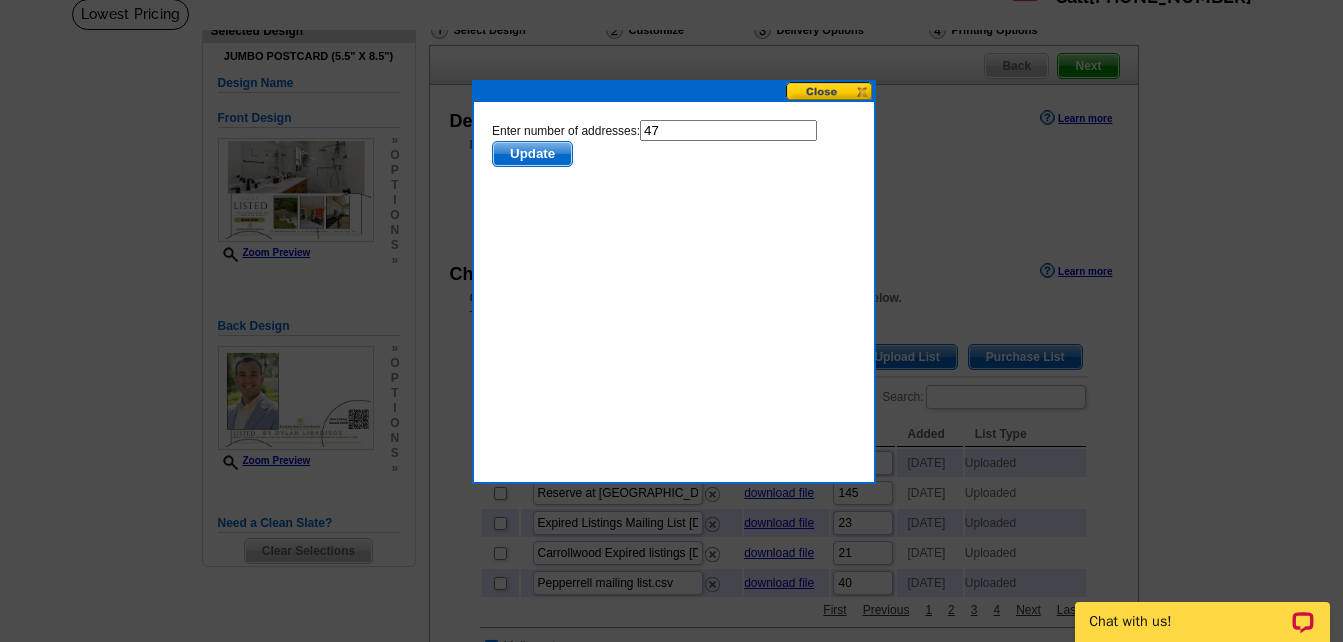 click on "Update" at bounding box center (531, 154) 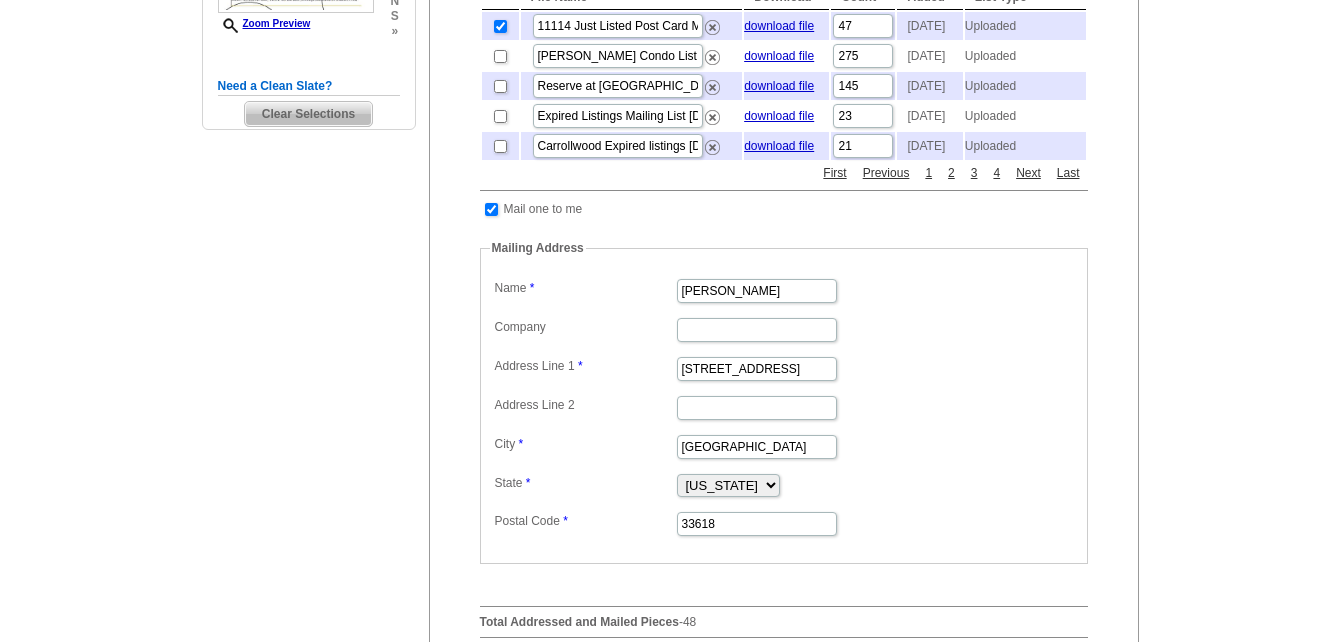 scroll, scrollTop: 397, scrollLeft: 0, axis: vertical 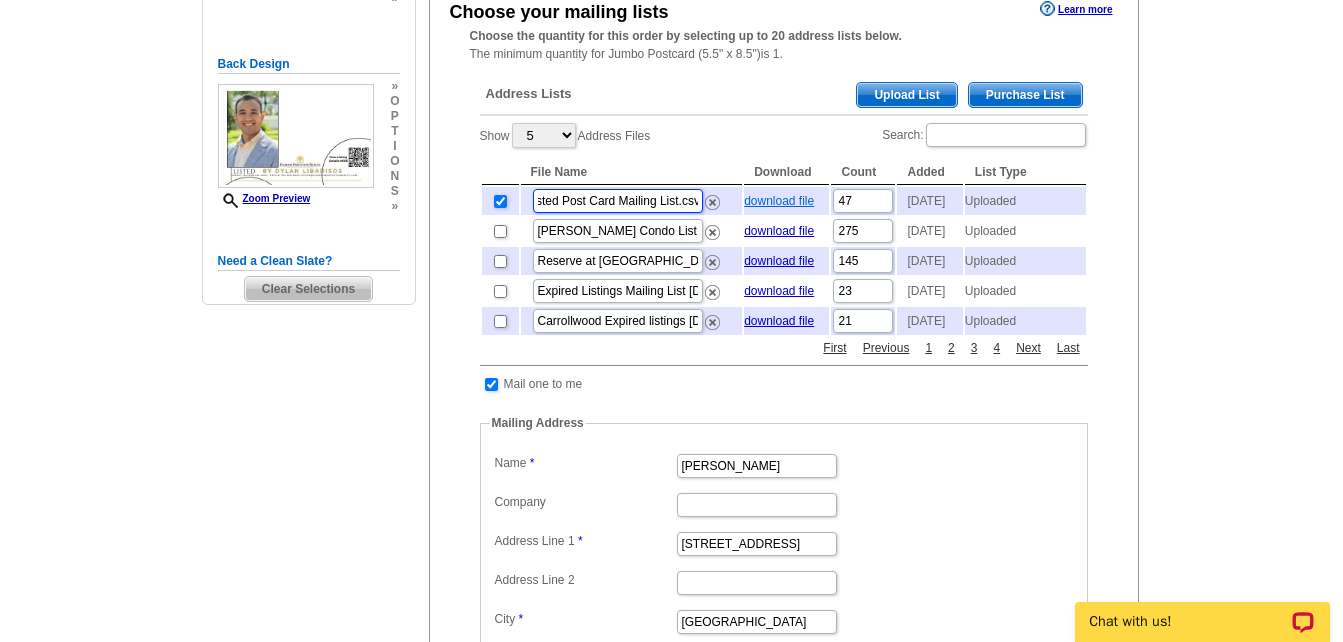 drag, startPoint x: 574, startPoint y: 203, endPoint x: 775, endPoint y: 206, distance: 201.02238 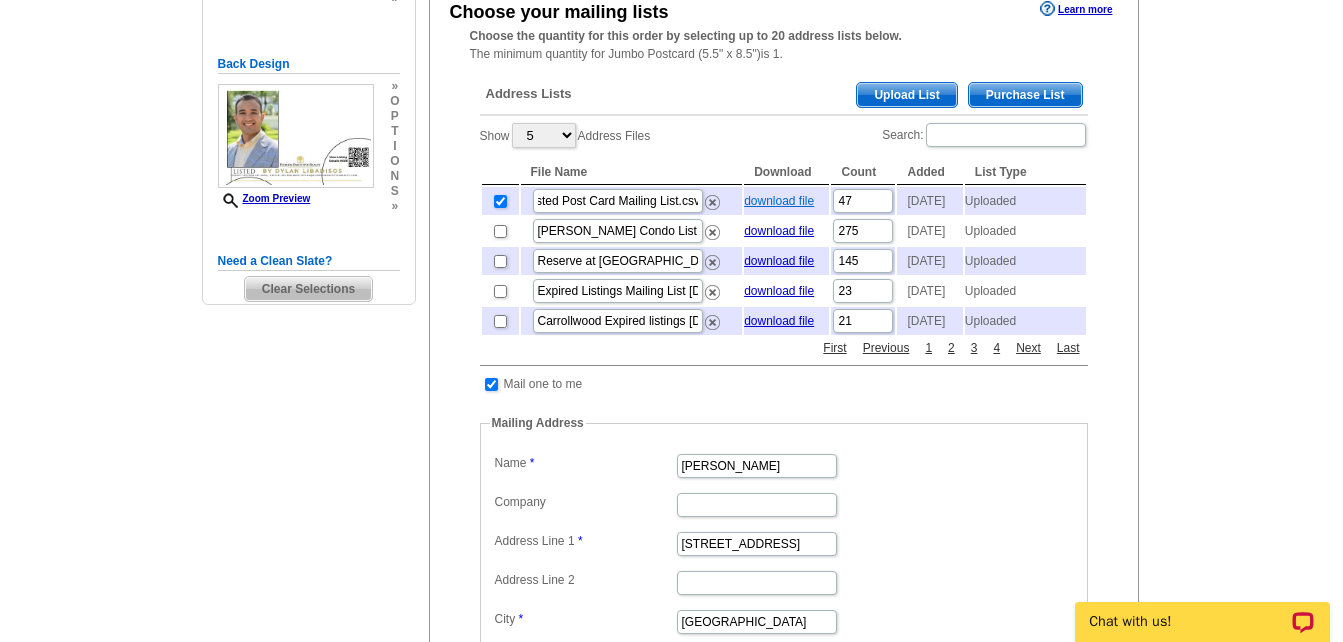 click on "download file" at bounding box center [779, 201] 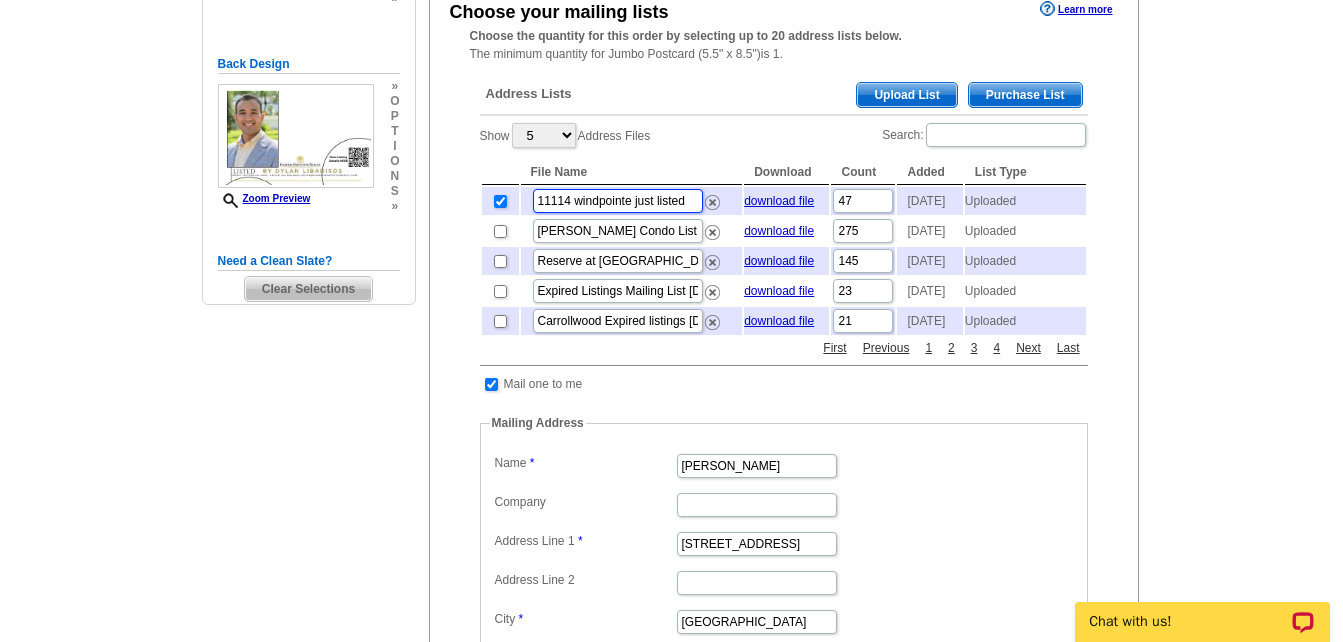 type on "11114 windpointe just listed" 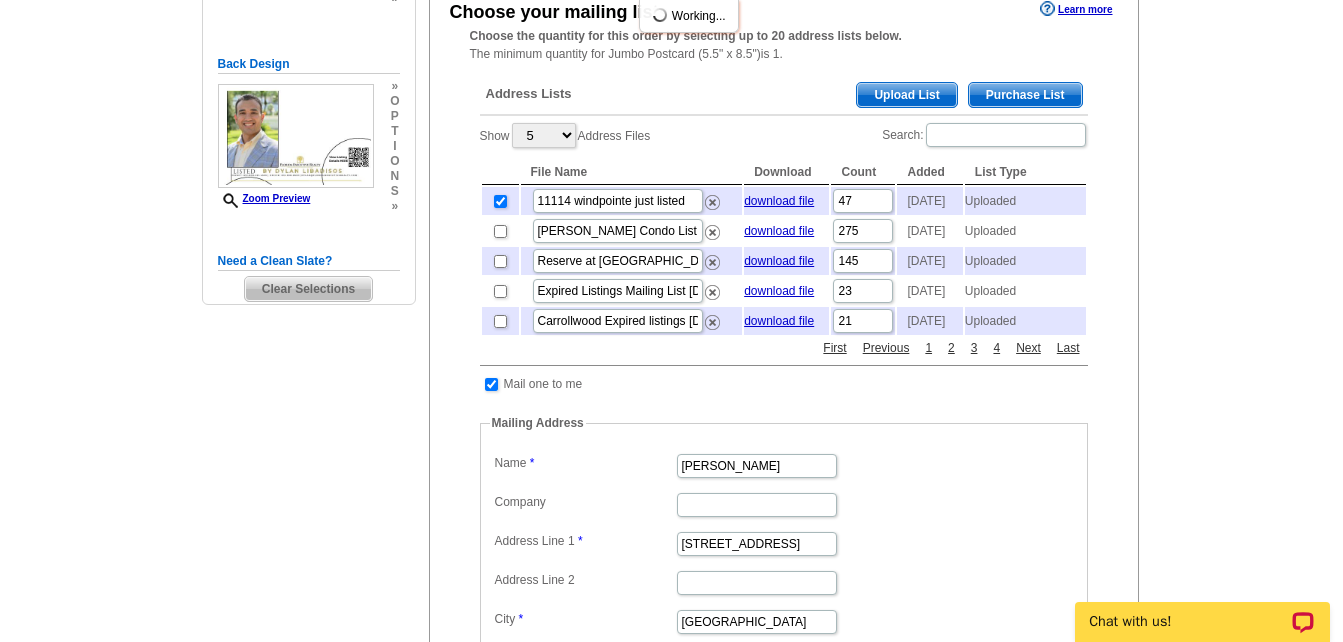 click on "Choose your mailing lists
Learn more
Choose the quantity for this order by selecting up to 20 address lists below.
The minimum quantity for Jumbo Postcard (5.5" x 8.5")is 1.
Address Lists
Purchase List
Upload List
Show  5 10 25 50 100  Address Files Search:  File Name Download Count Added List Type 11114 windpointe just listed download file 47 2025-07-23 Uploaded Hamilton Condo List.csv download file 275 2025-03-06 Uploaded Reserve at Tampa Palms homeowner list.csv download file 145 2024-08-14 Uploaded Expired Listings Mailing List 1.29.24.csv download file 23 2024-01-29 Uploaded Carrollwood Expired listings 4.28.23.csv download file 21 2023-04-28 Uploaded First Previous 1 2 3 4 Next Last
Mail one to me" at bounding box center (784, 412) 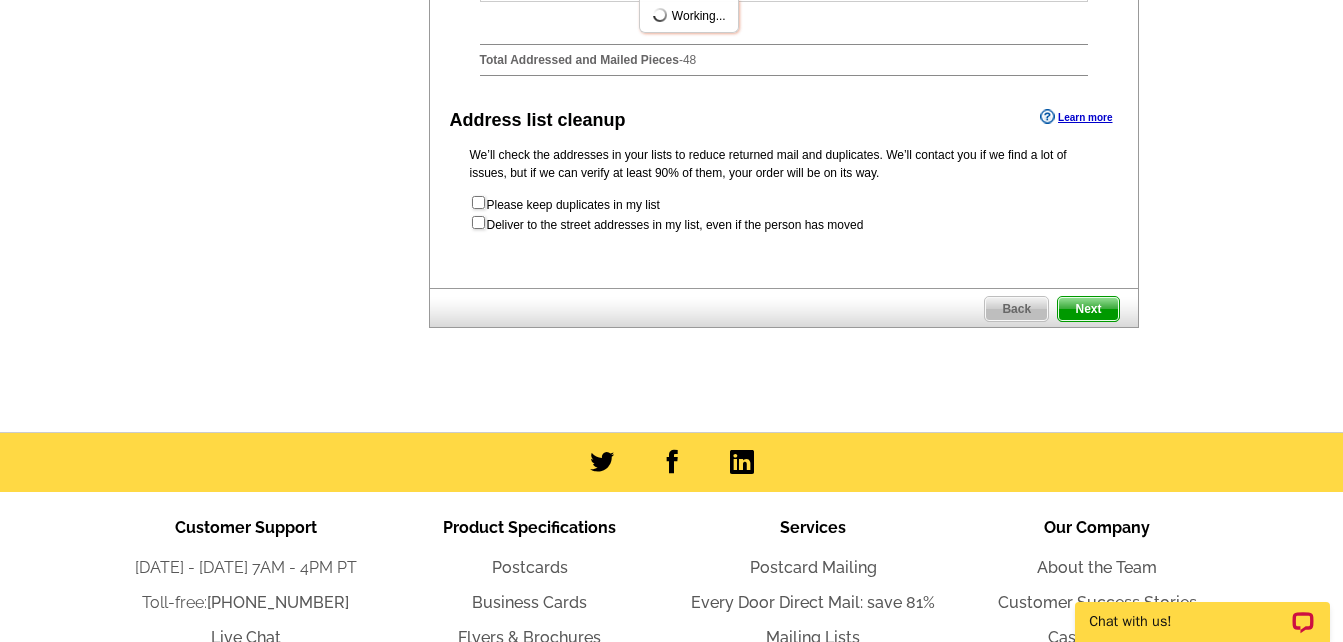 scroll, scrollTop: 1135, scrollLeft: 0, axis: vertical 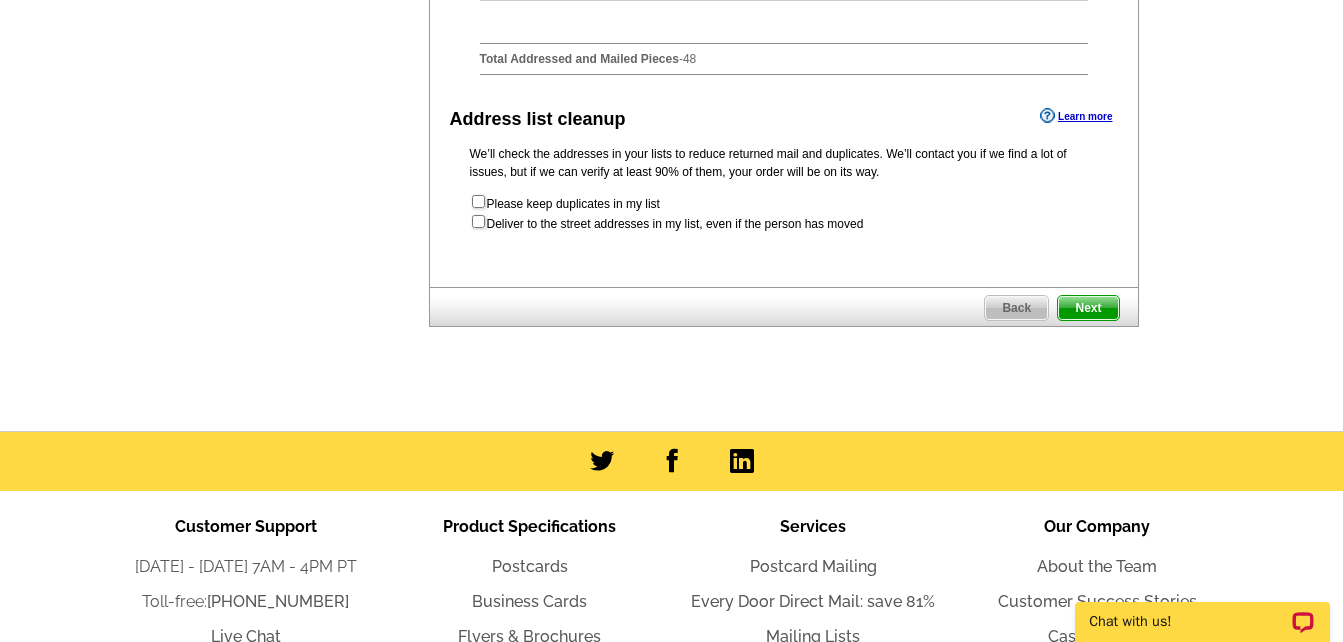 click on "Next" at bounding box center [1088, 308] 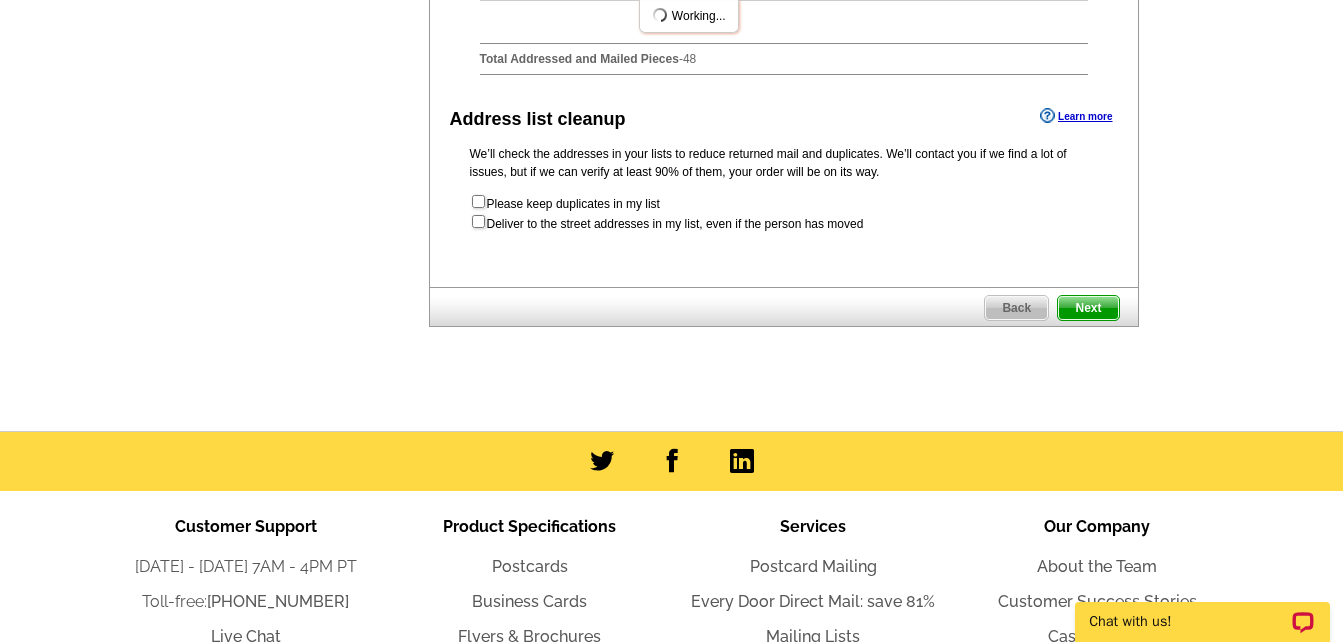scroll, scrollTop: 0, scrollLeft: 0, axis: both 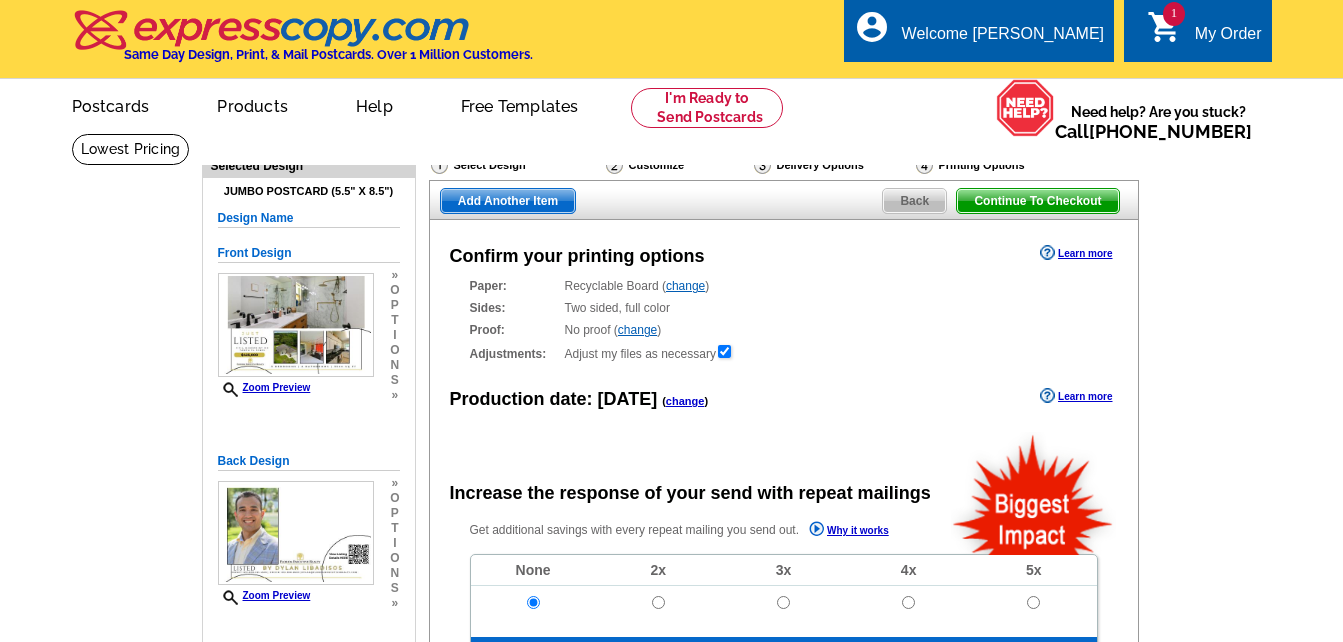 radio on "false" 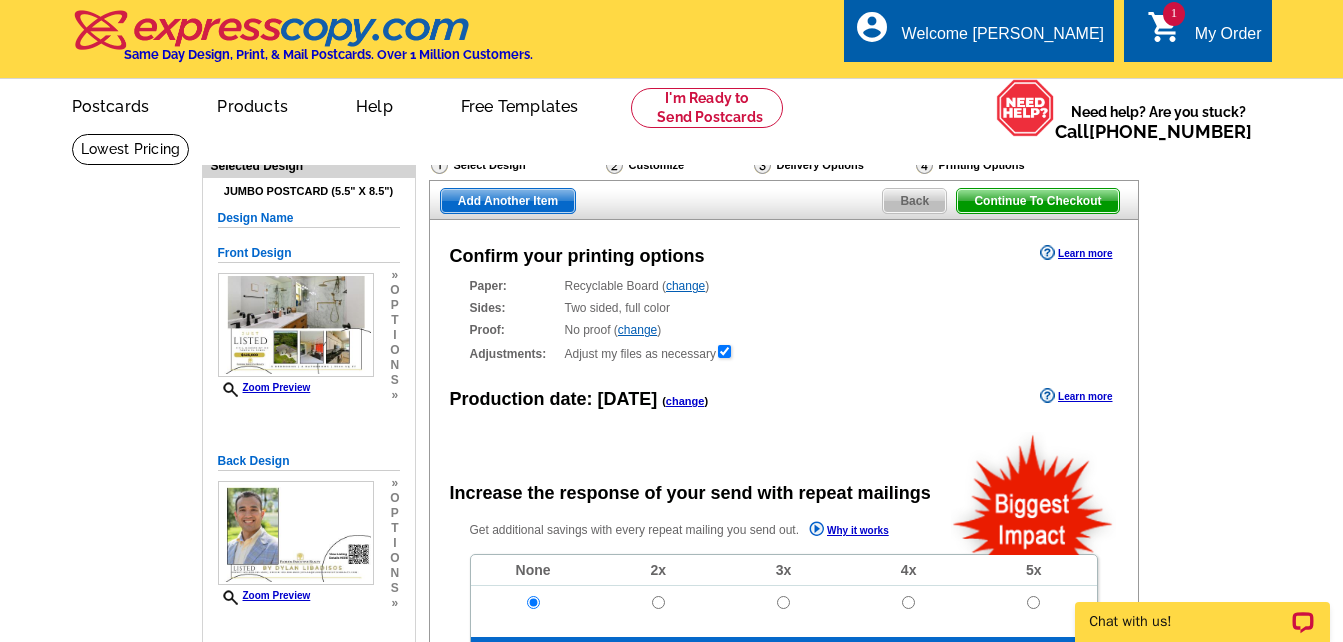 scroll, scrollTop: 0, scrollLeft: 0, axis: both 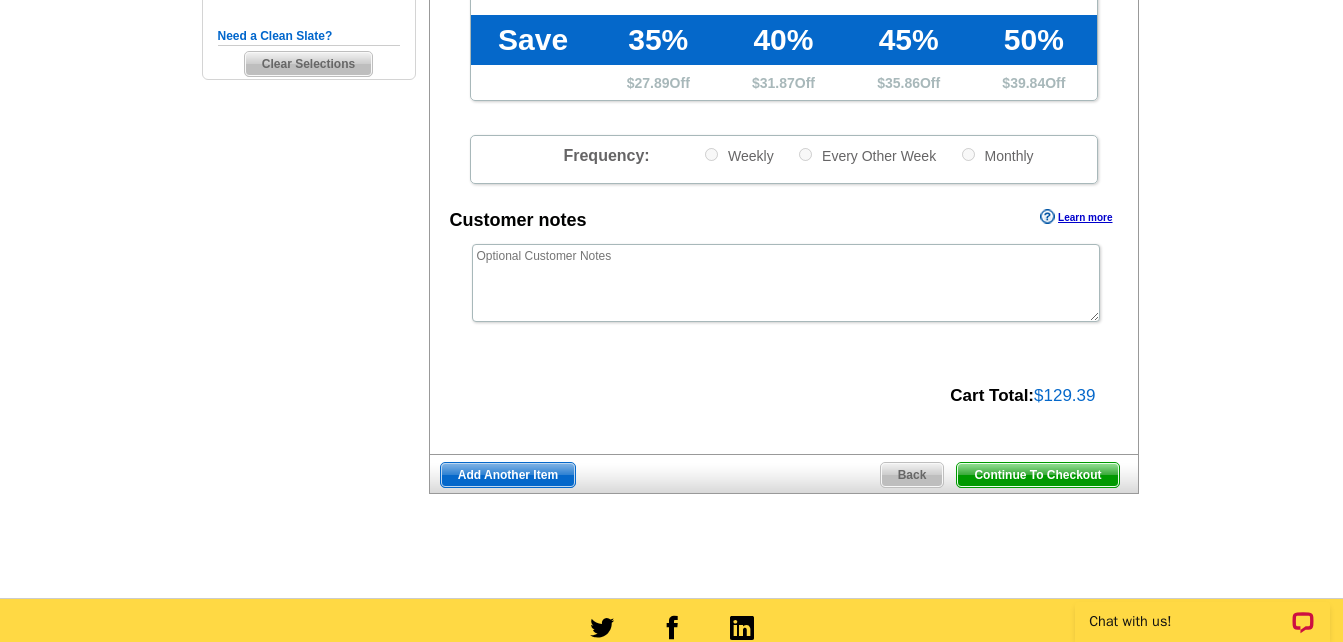 click on "Continue To Checkout" at bounding box center [1037, 475] 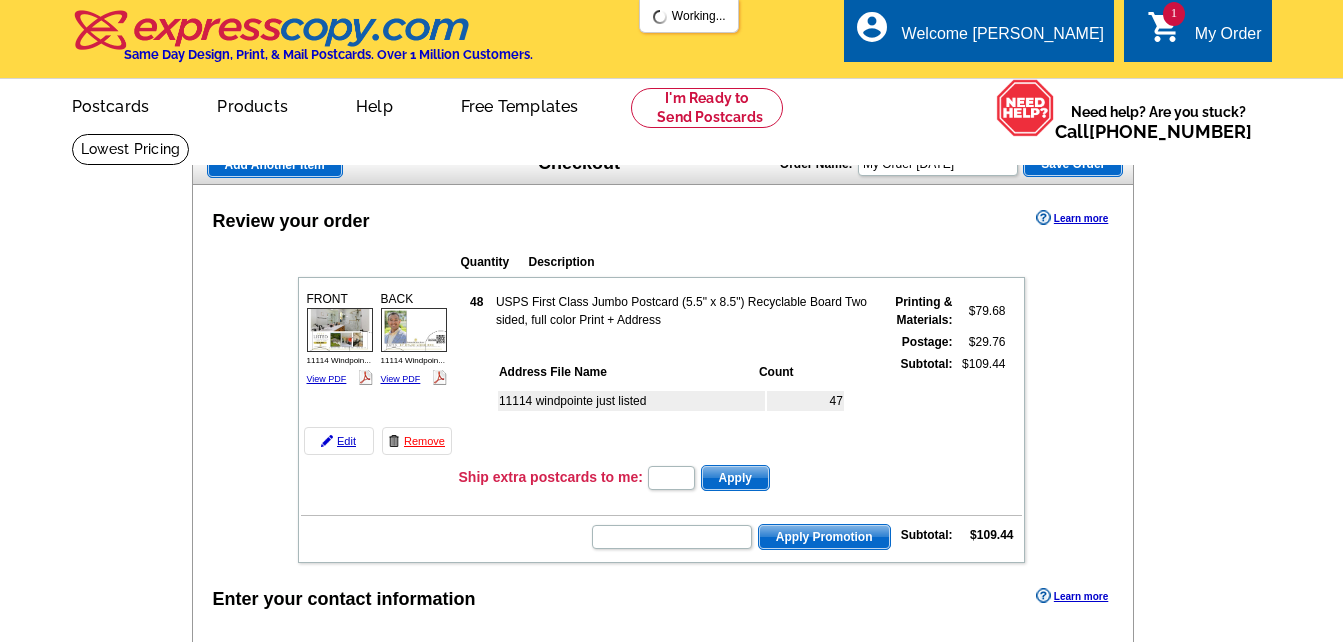 scroll, scrollTop: 0, scrollLeft: 0, axis: both 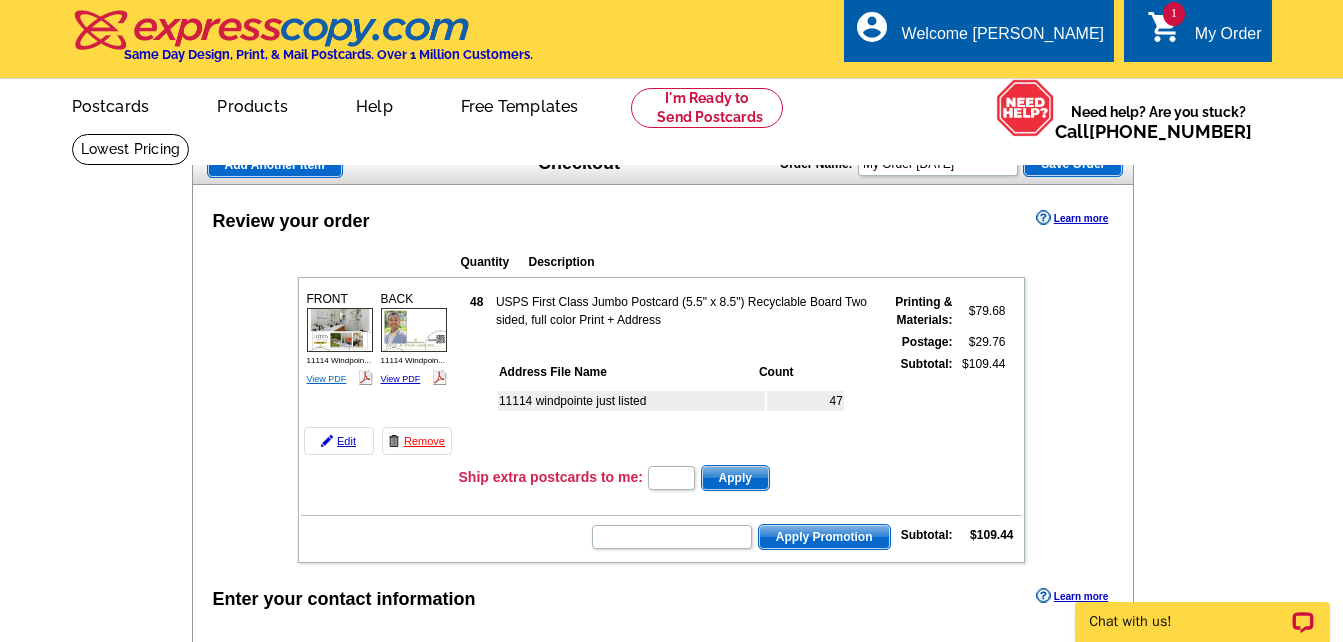 click on "View PDF" at bounding box center [327, 379] 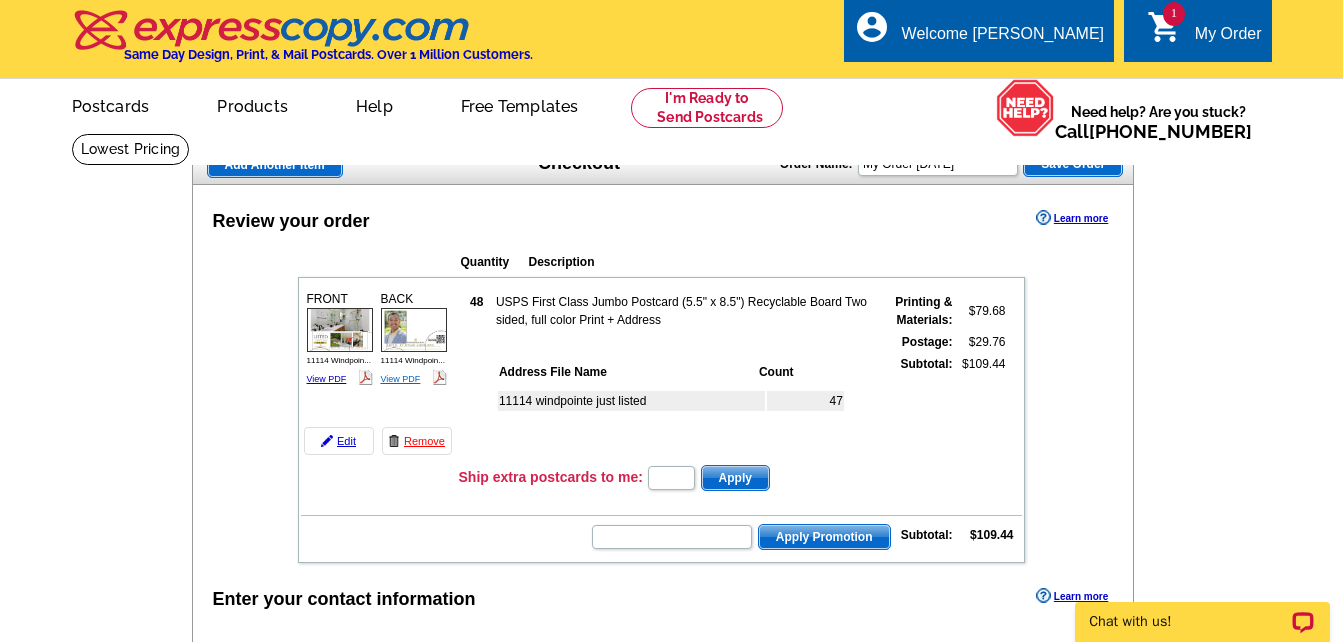 click on "View PDF" at bounding box center (401, 379) 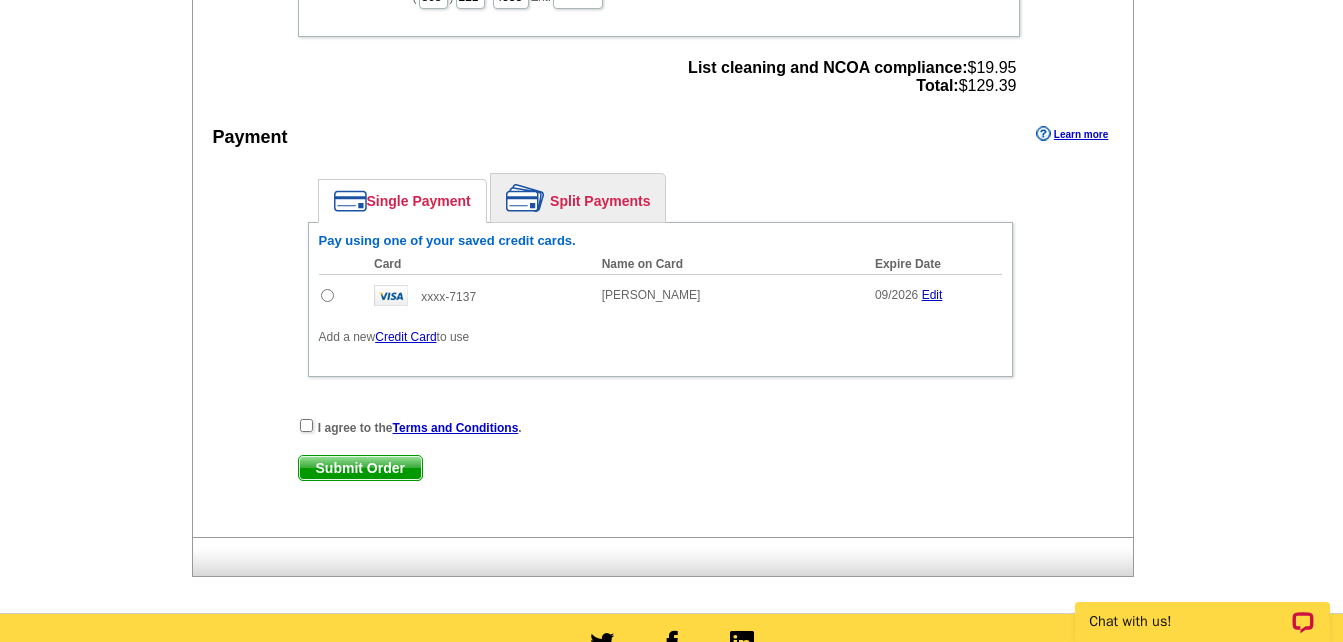 scroll, scrollTop: 806, scrollLeft: 0, axis: vertical 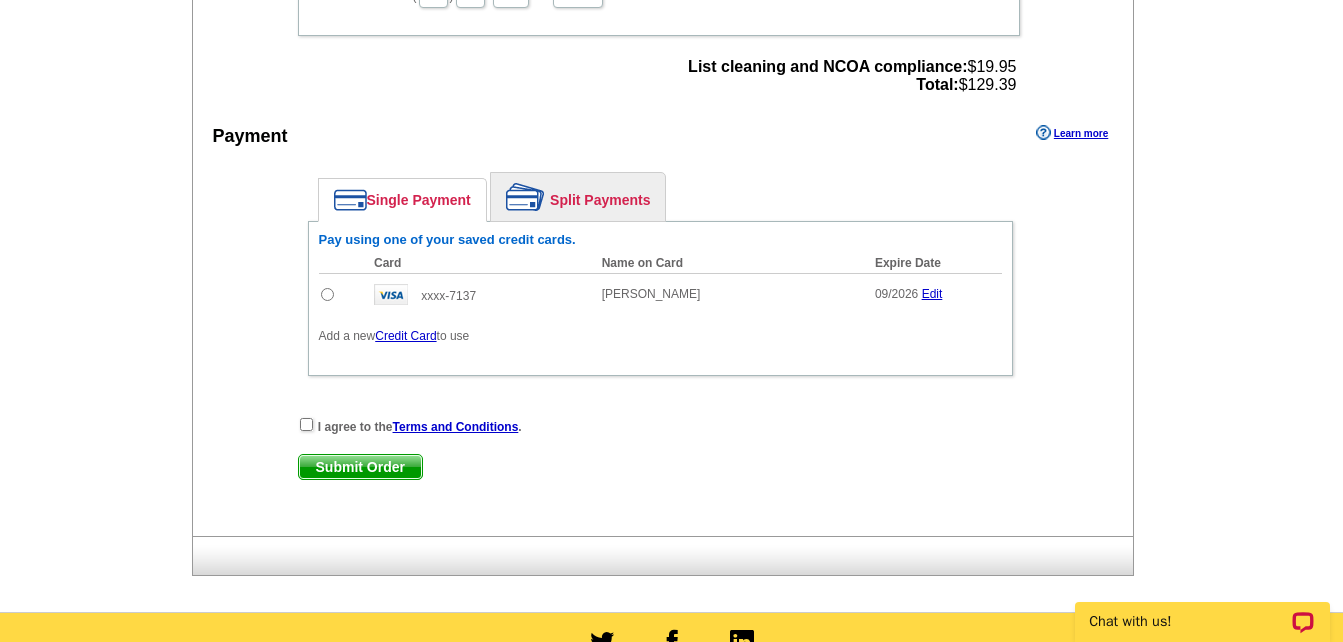 click on "Credit Card" at bounding box center (405, 336) 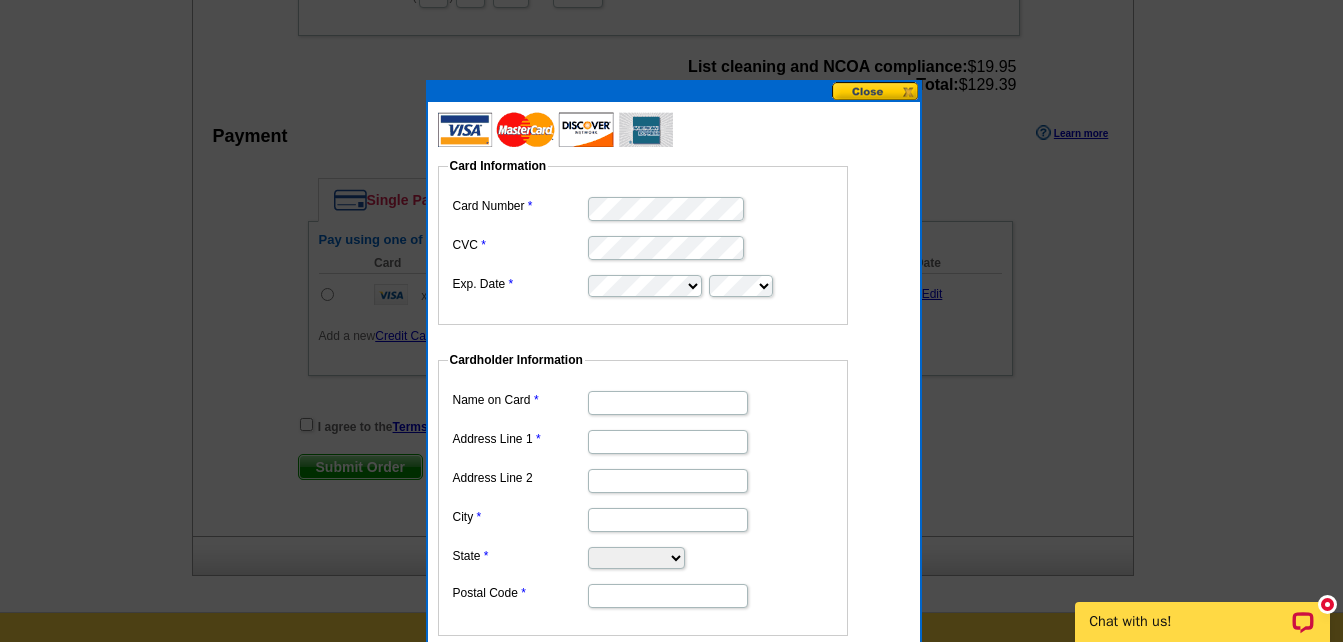 click at bounding box center [643, 207] 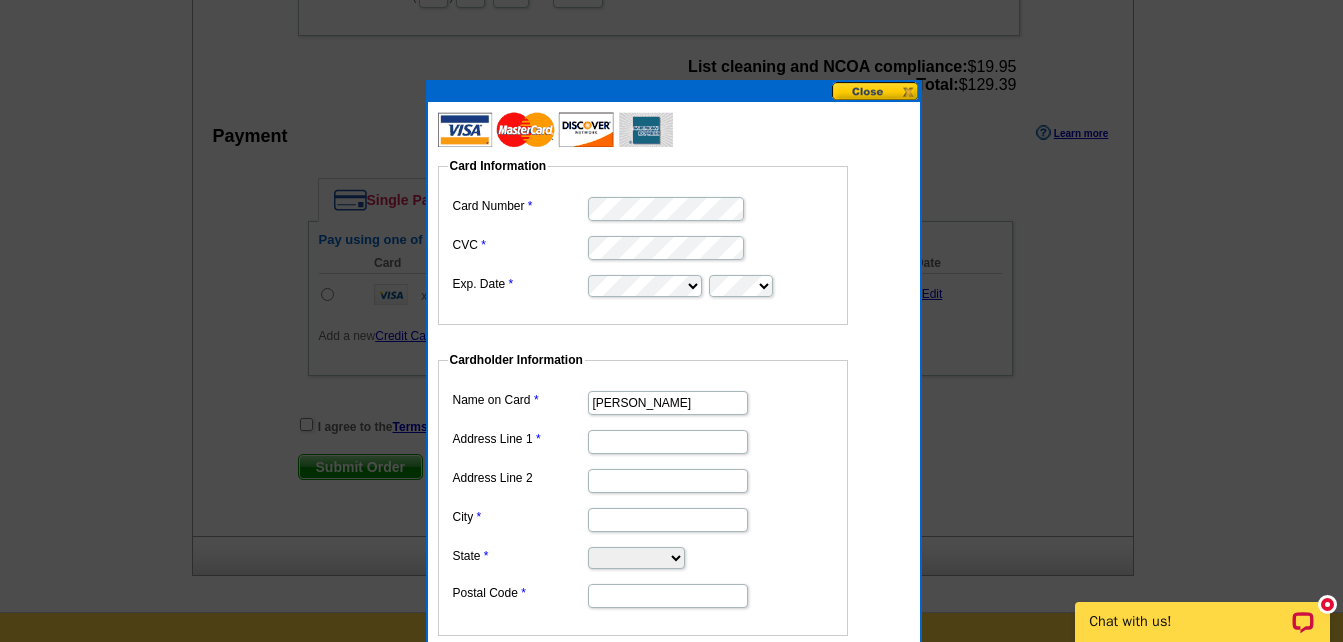 type on "[PERSON_NAME]" 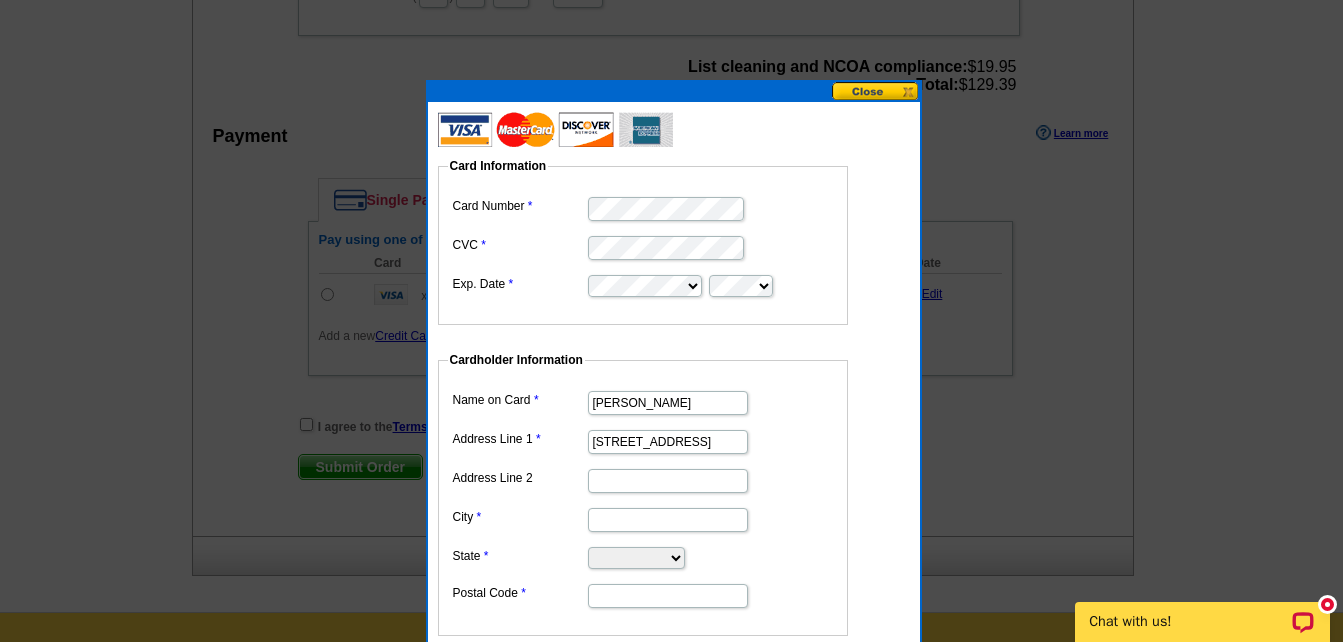 type on "[STREET_ADDRESS]" 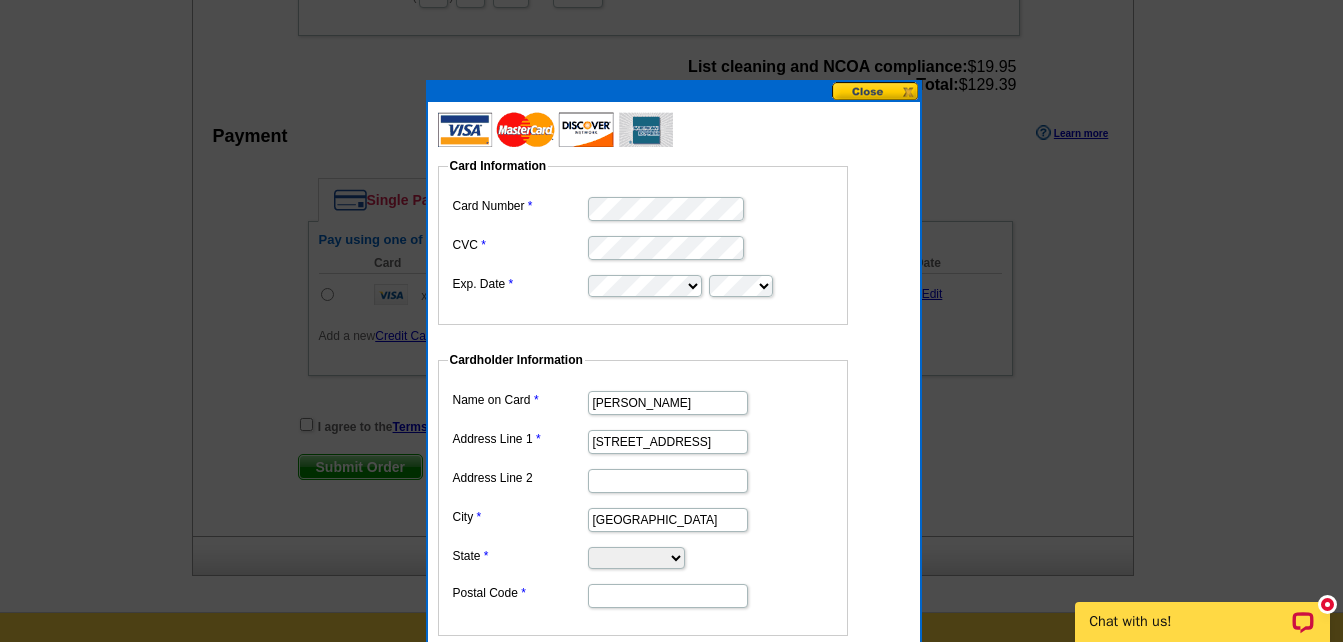 type on "Tampa" 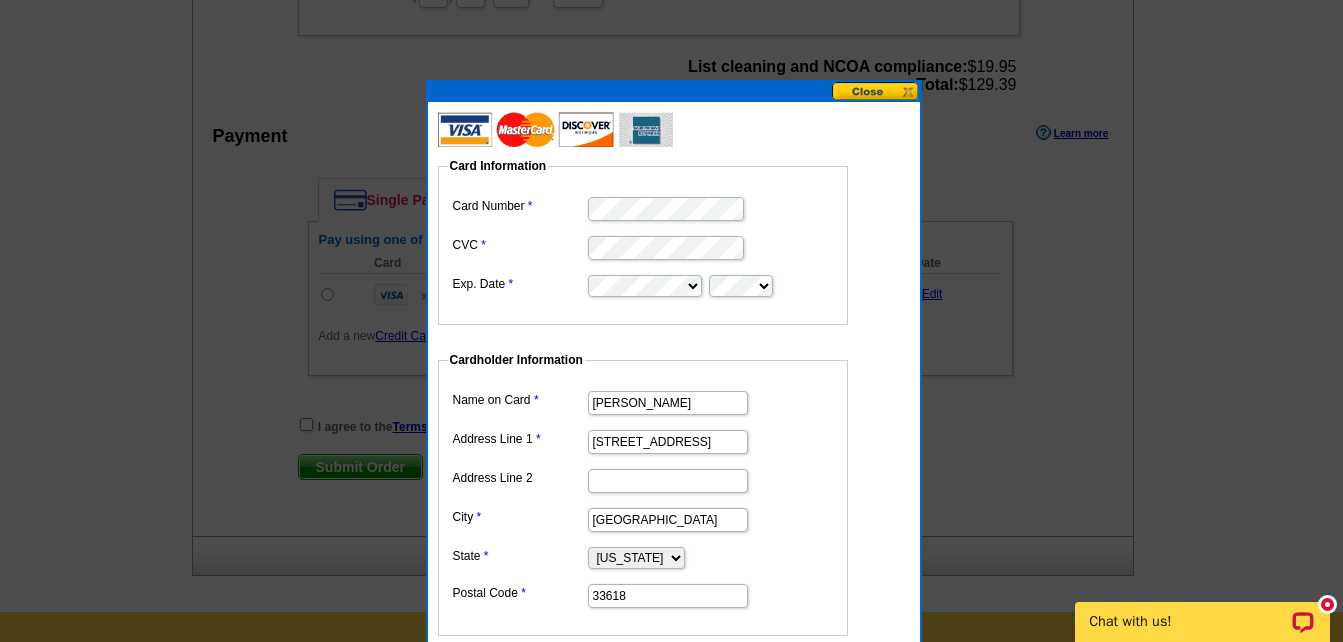 type on "33618" 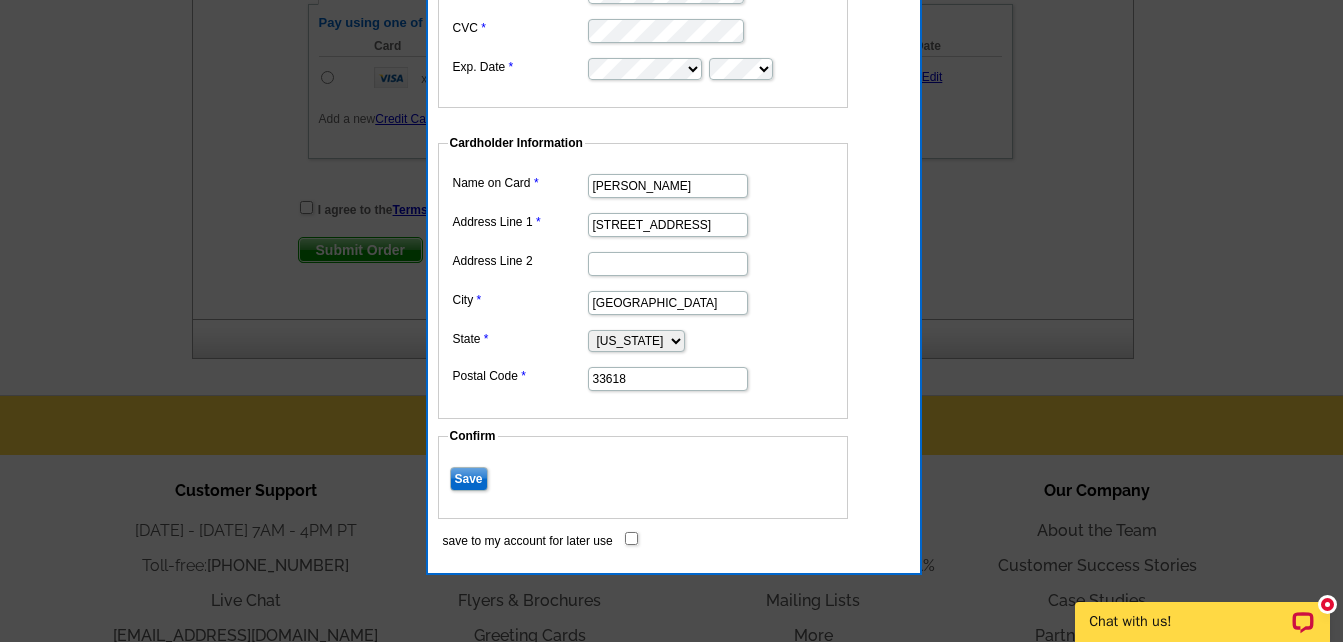 scroll, scrollTop: 1033, scrollLeft: 0, axis: vertical 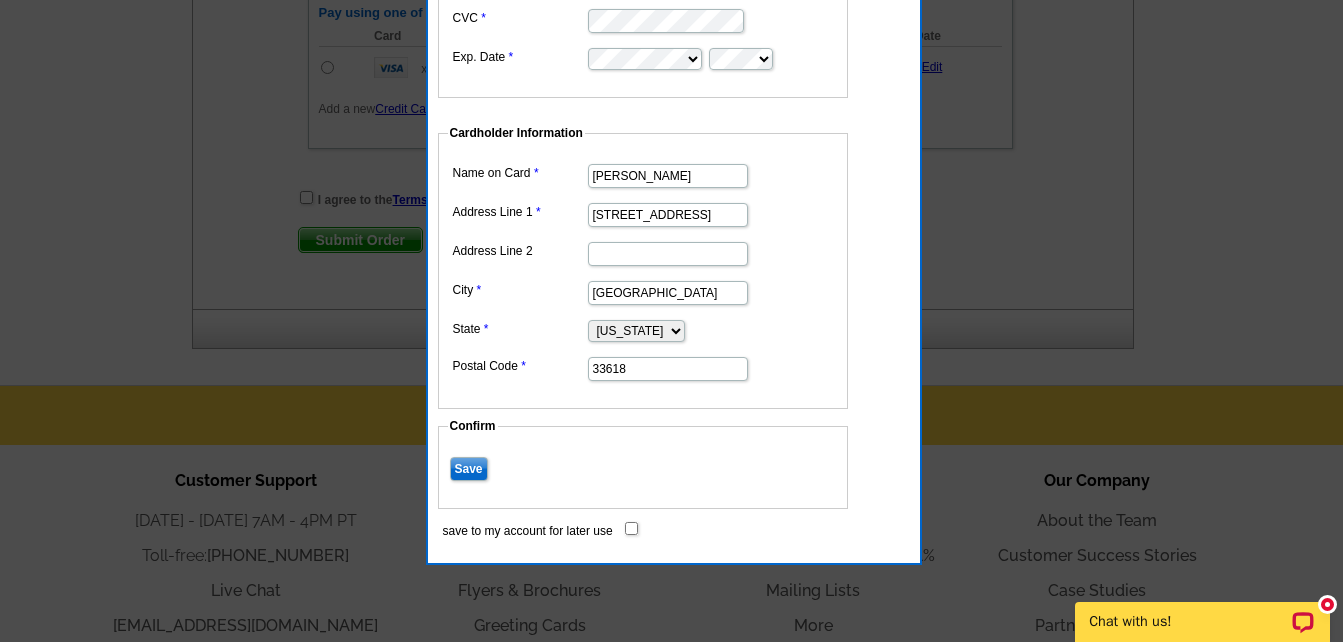 click on "Save" at bounding box center (469, 469) 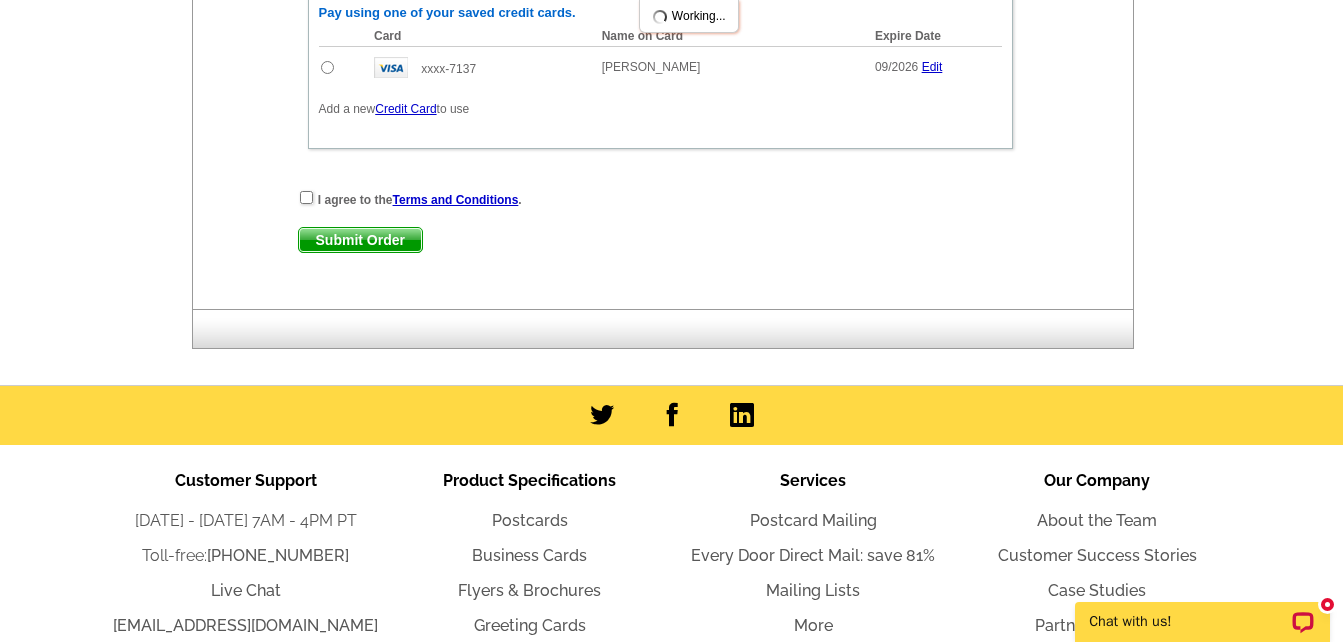 click on "Single Payment
Split Payments
Pay using one of your saved credit cards.
Card
Name on Card
Expire Date
Amount to Pay
Add
xxxx-7137
Dylan Libadisos
09/2026
Edit
$ 129.39
Add" at bounding box center [660, 52] 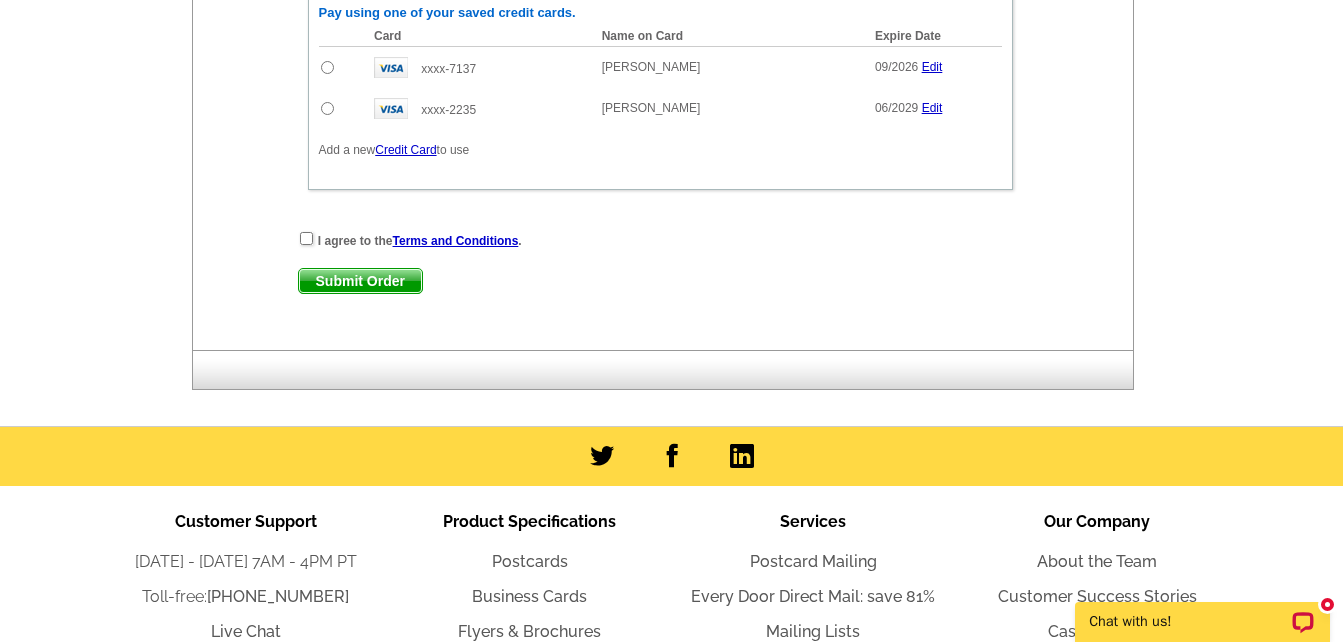 click at bounding box center [327, 108] 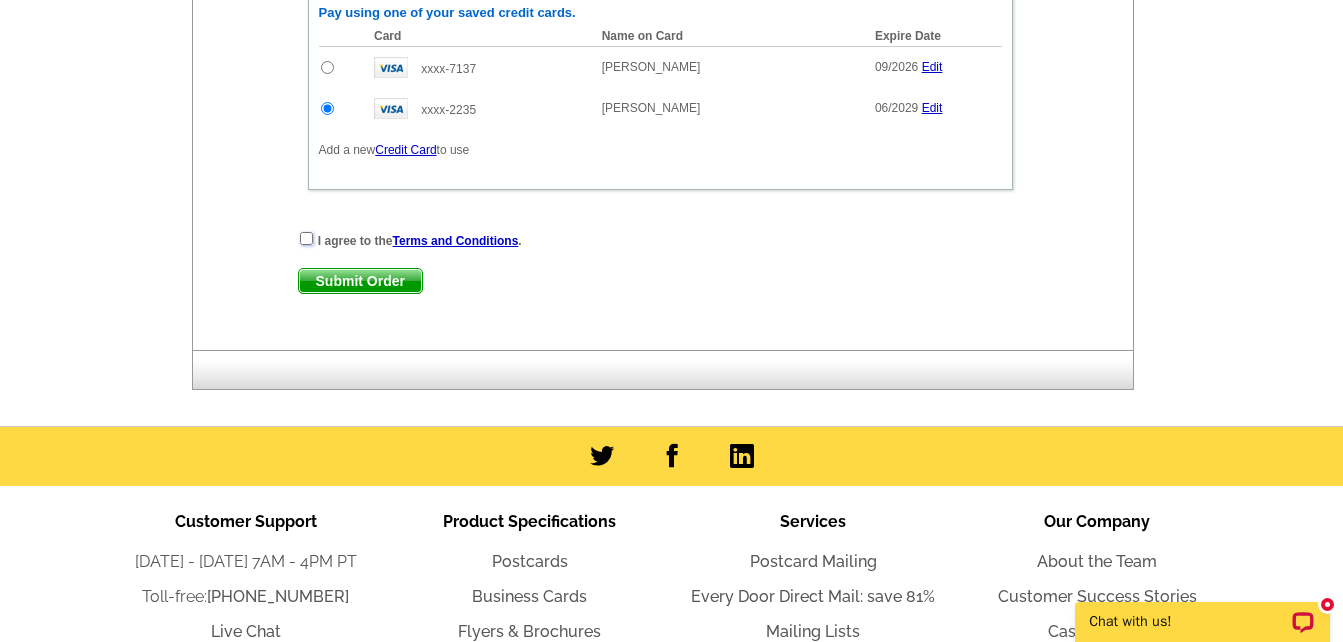 click at bounding box center [306, 238] 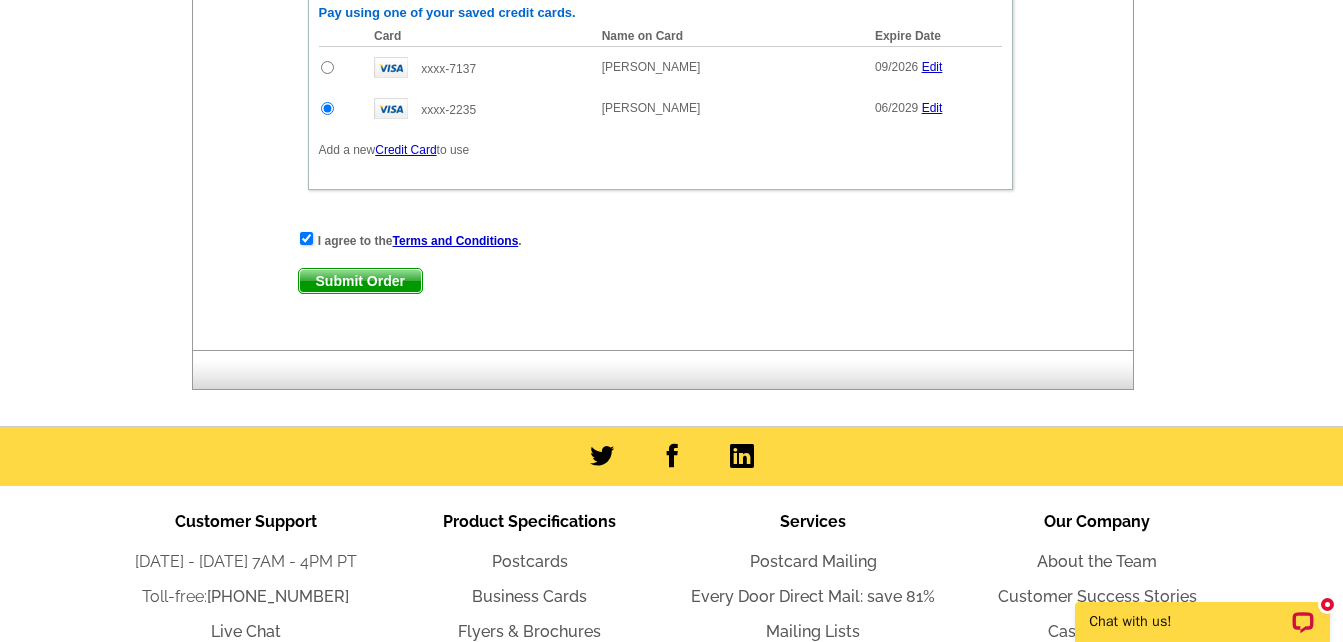 click on "Submit Order" at bounding box center (360, 281) 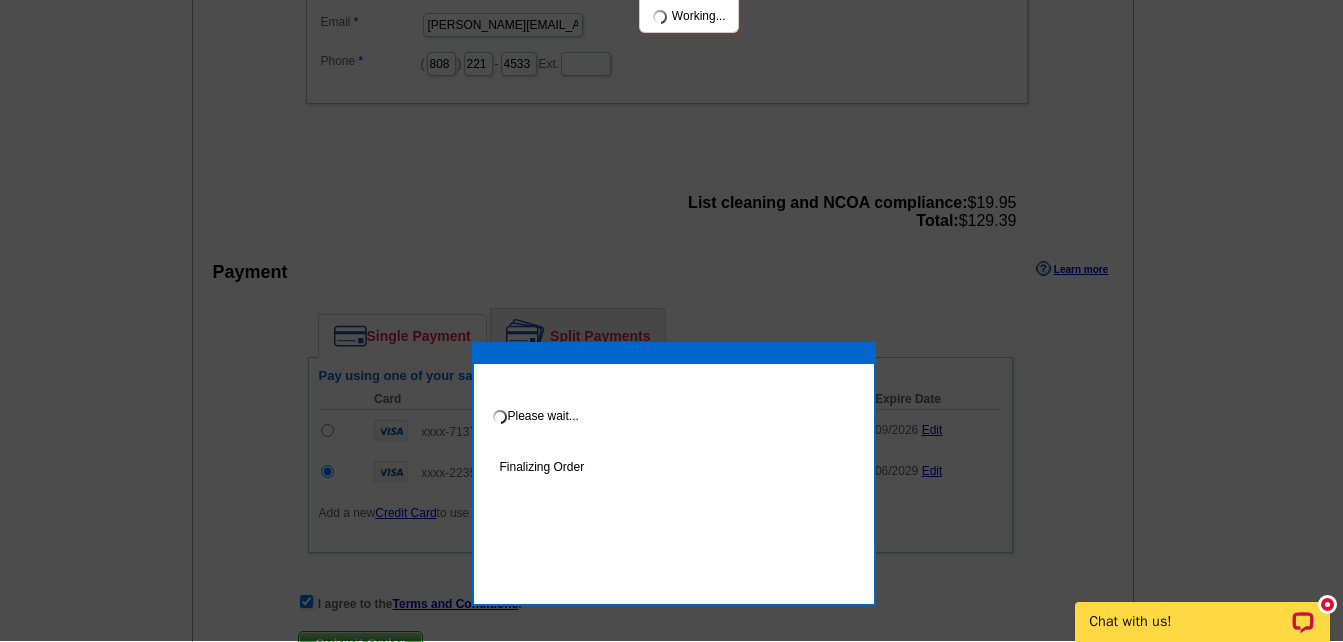 scroll, scrollTop: 770, scrollLeft: 0, axis: vertical 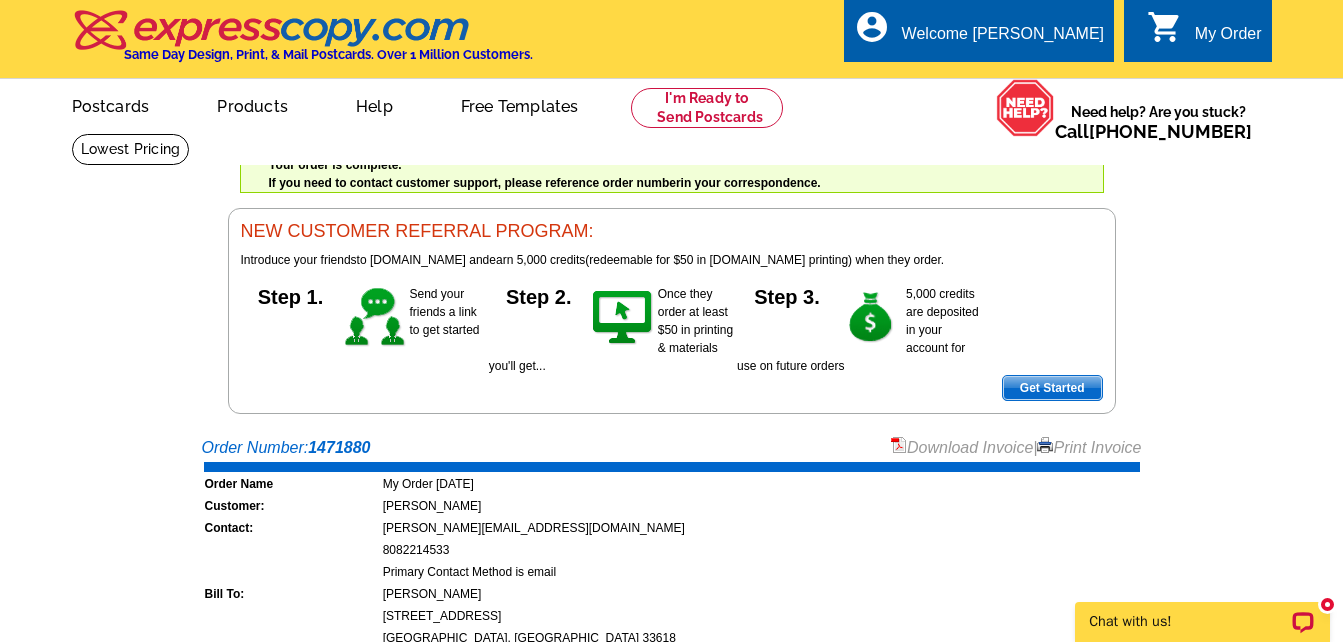 click on "Download Invoice" at bounding box center [962, 447] 